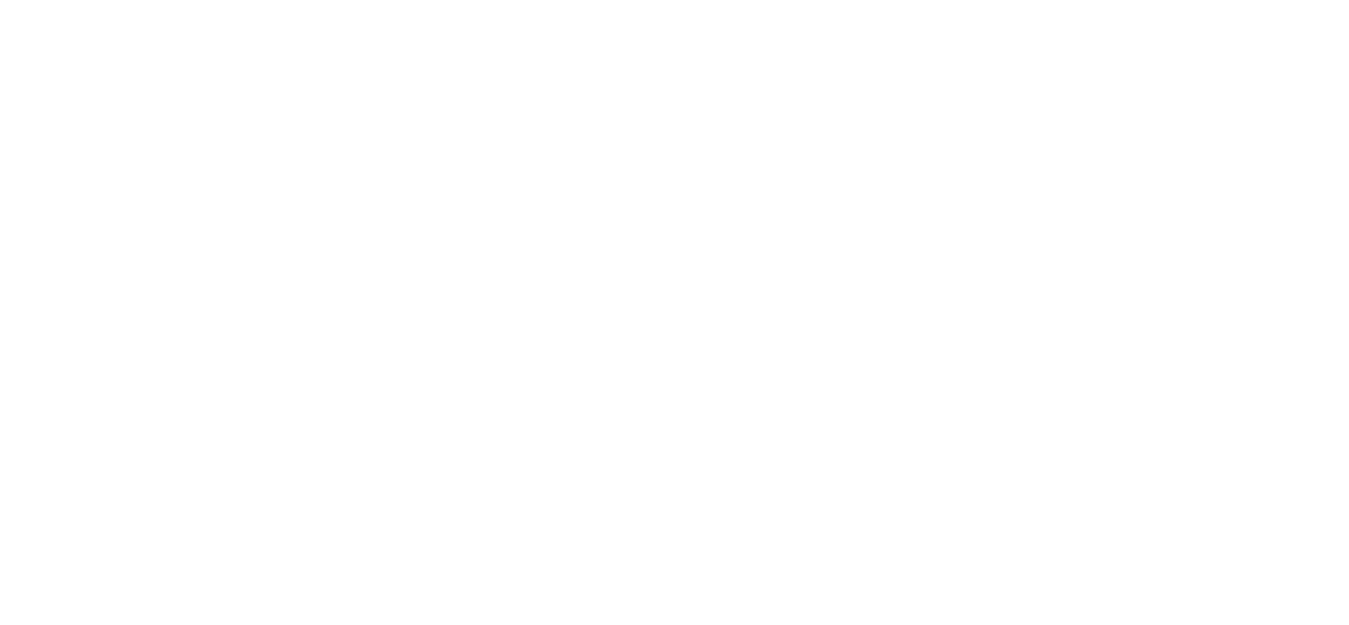 scroll, scrollTop: 0, scrollLeft: 0, axis: both 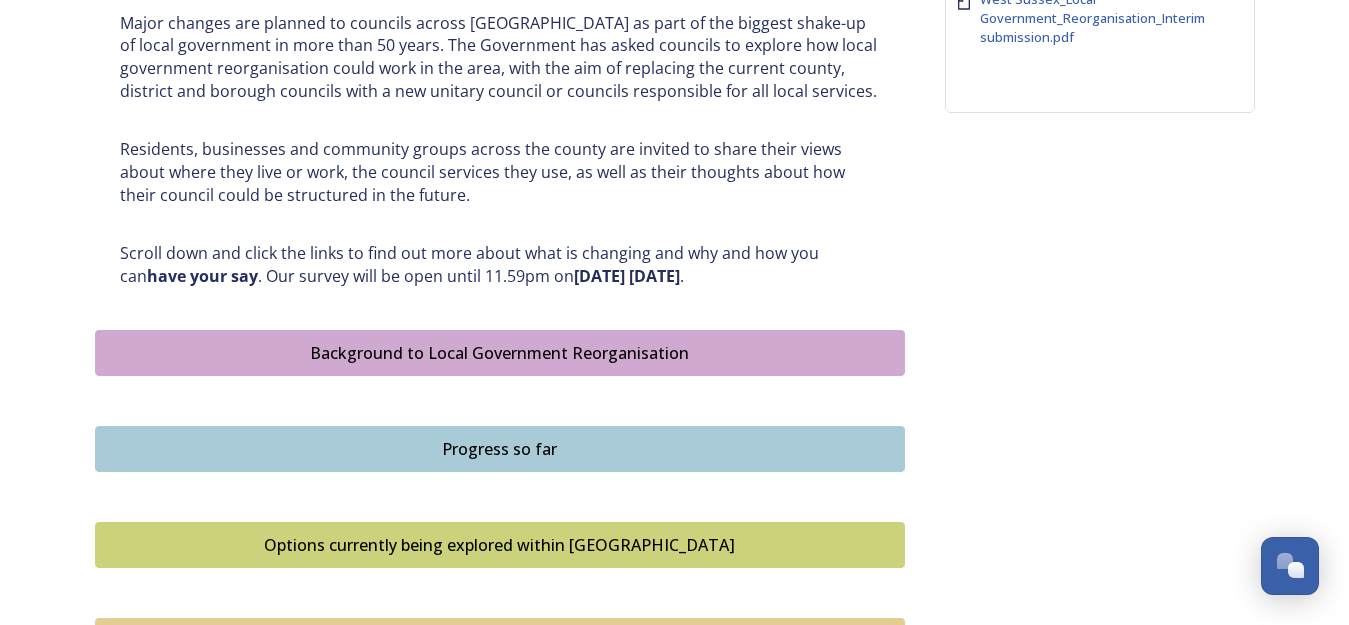 click on "Progress so far" at bounding box center (500, 449) 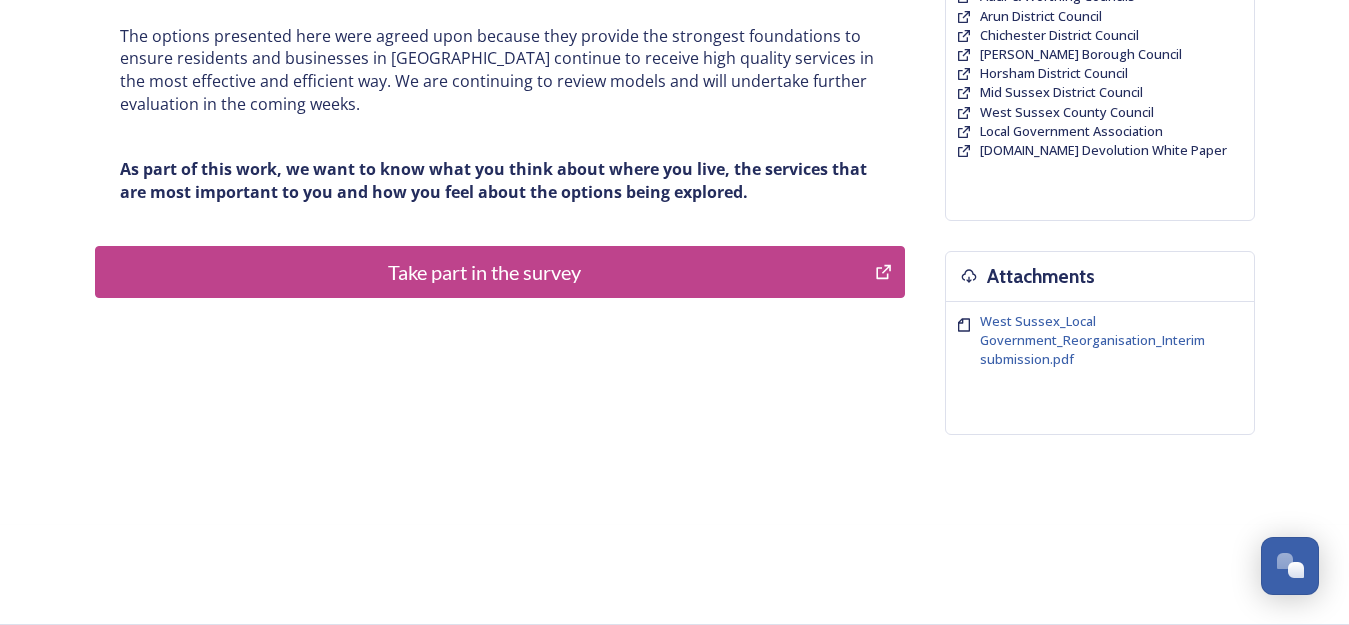 scroll, scrollTop: 0, scrollLeft: 0, axis: both 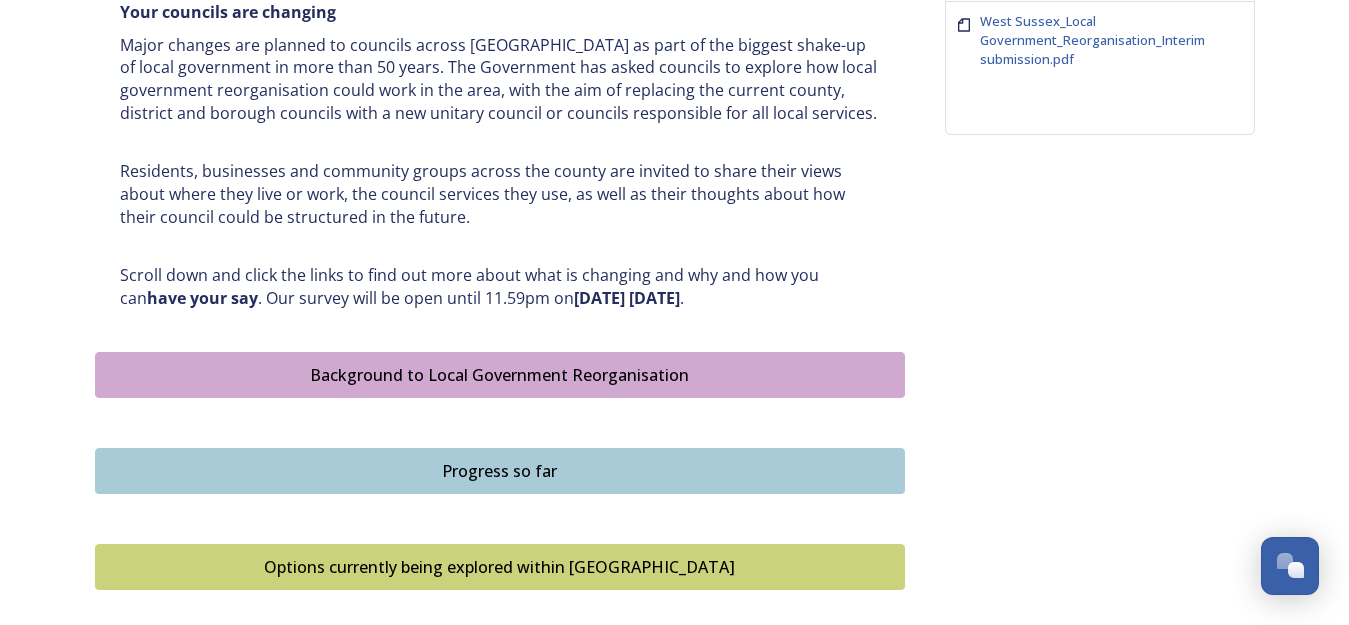 click on "Options currently being explored within West Sussex" at bounding box center (500, 567) 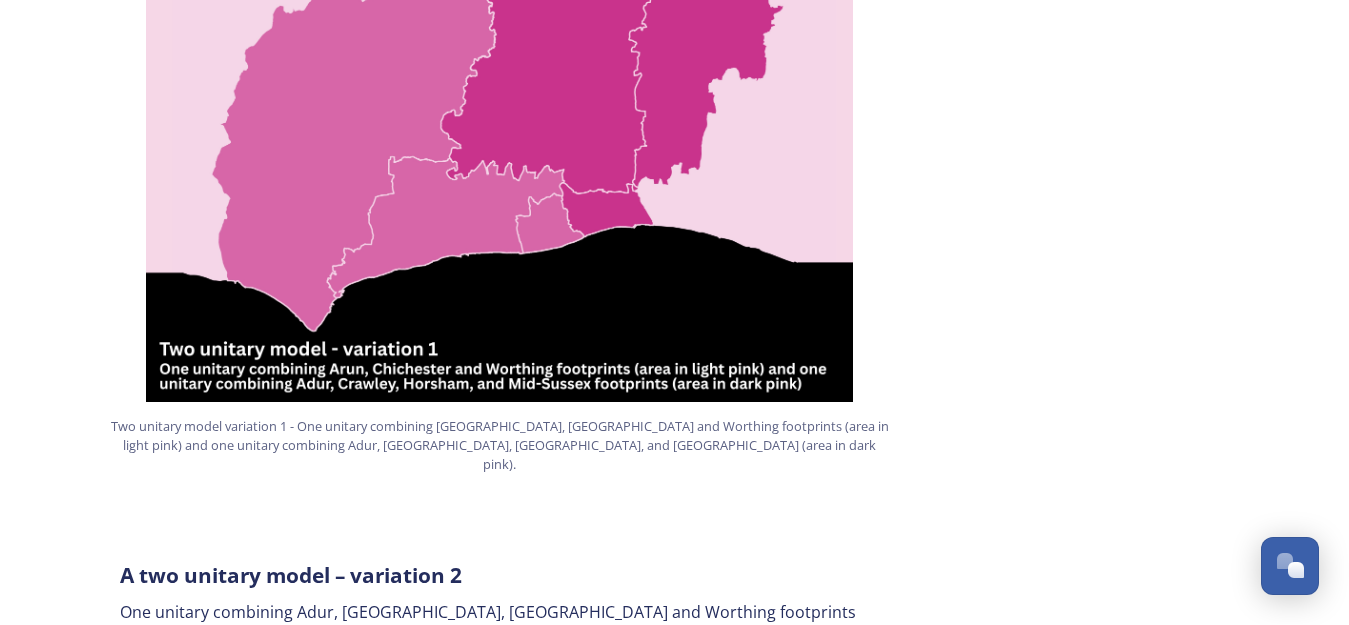 scroll, scrollTop: 1508, scrollLeft: 0, axis: vertical 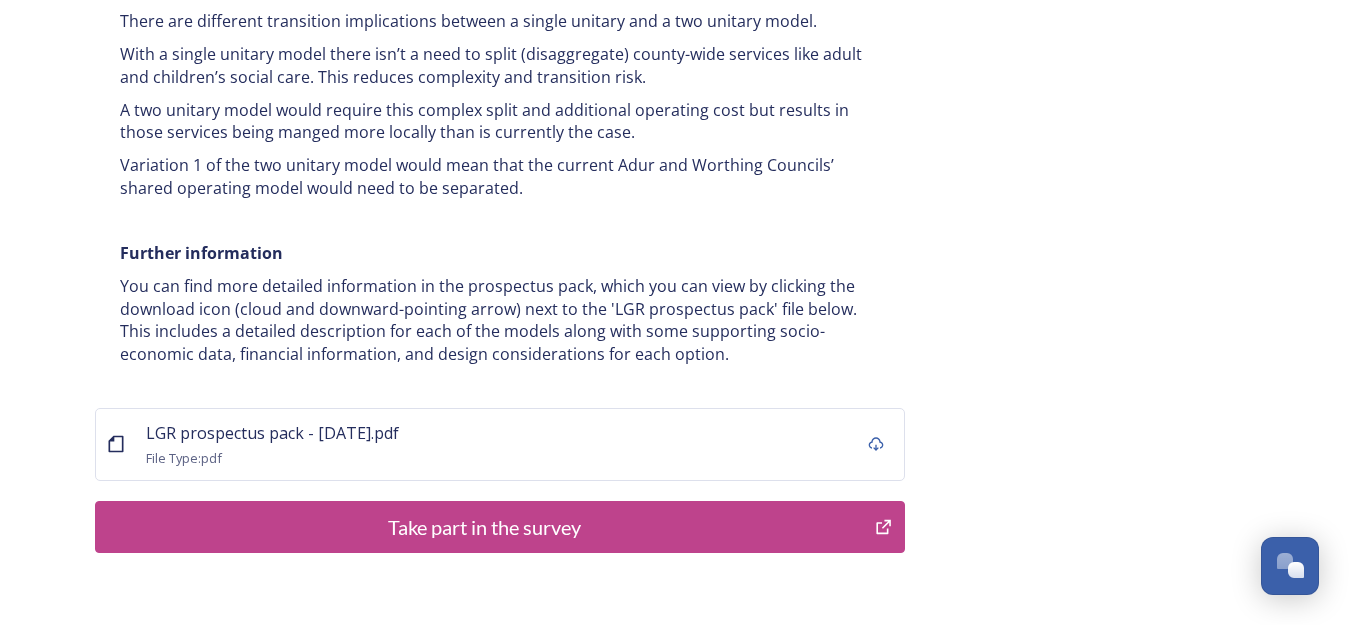 click on "Take part in the survey" at bounding box center [485, 527] 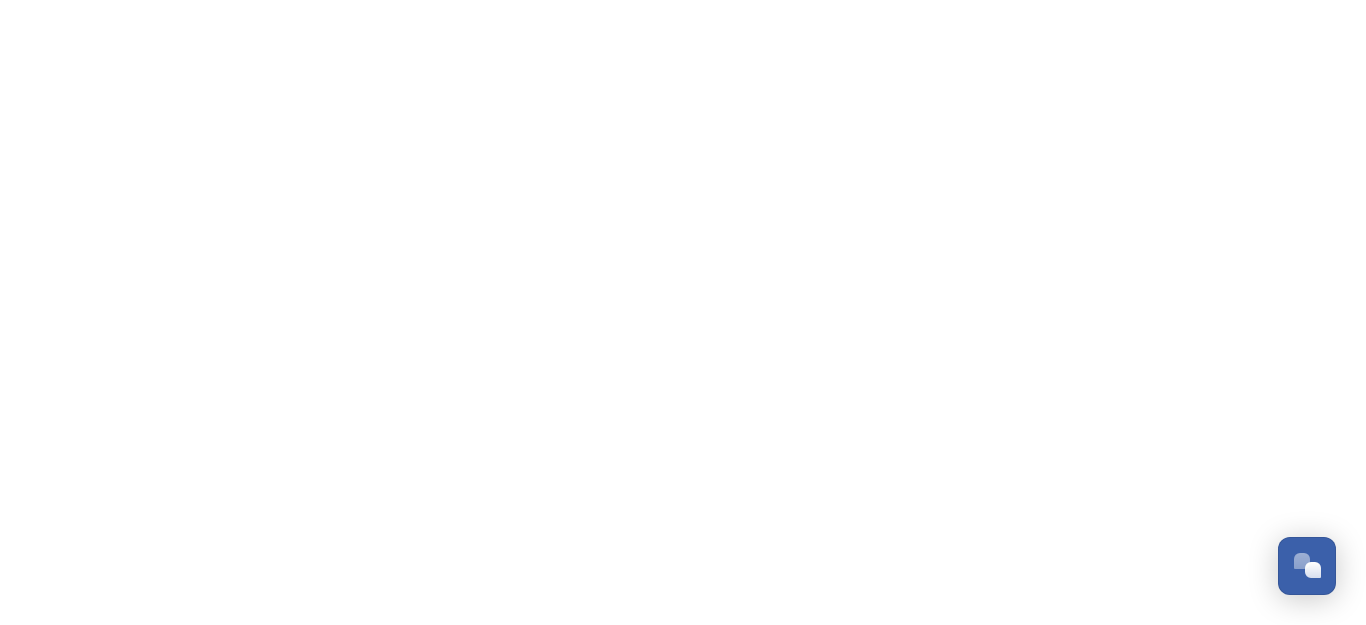 scroll, scrollTop: 0, scrollLeft: 0, axis: both 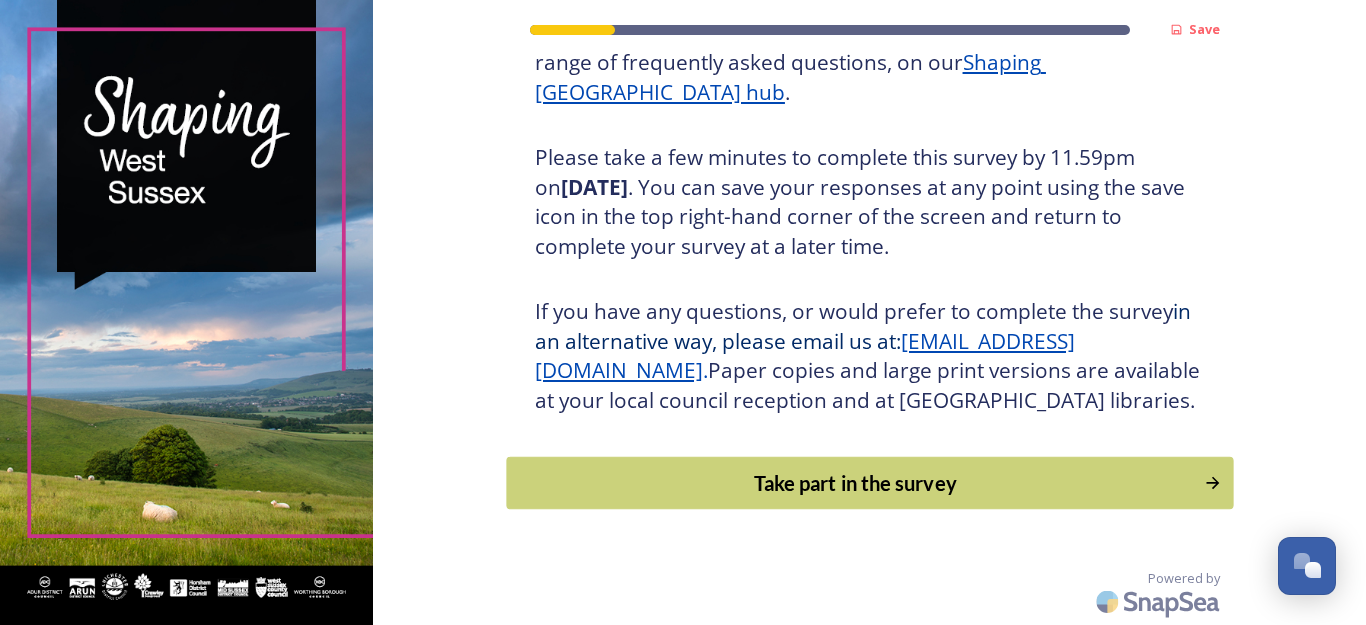 click on "Take part in the survey" at bounding box center (855, 483) 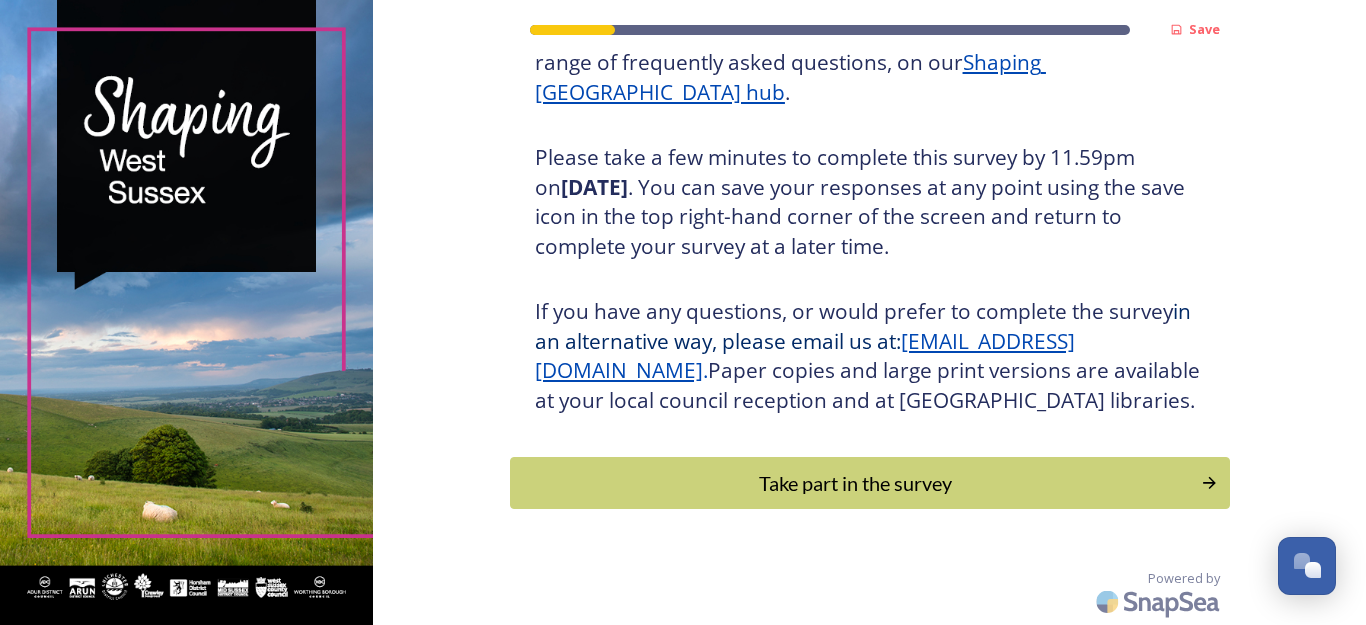 scroll, scrollTop: 0, scrollLeft: 0, axis: both 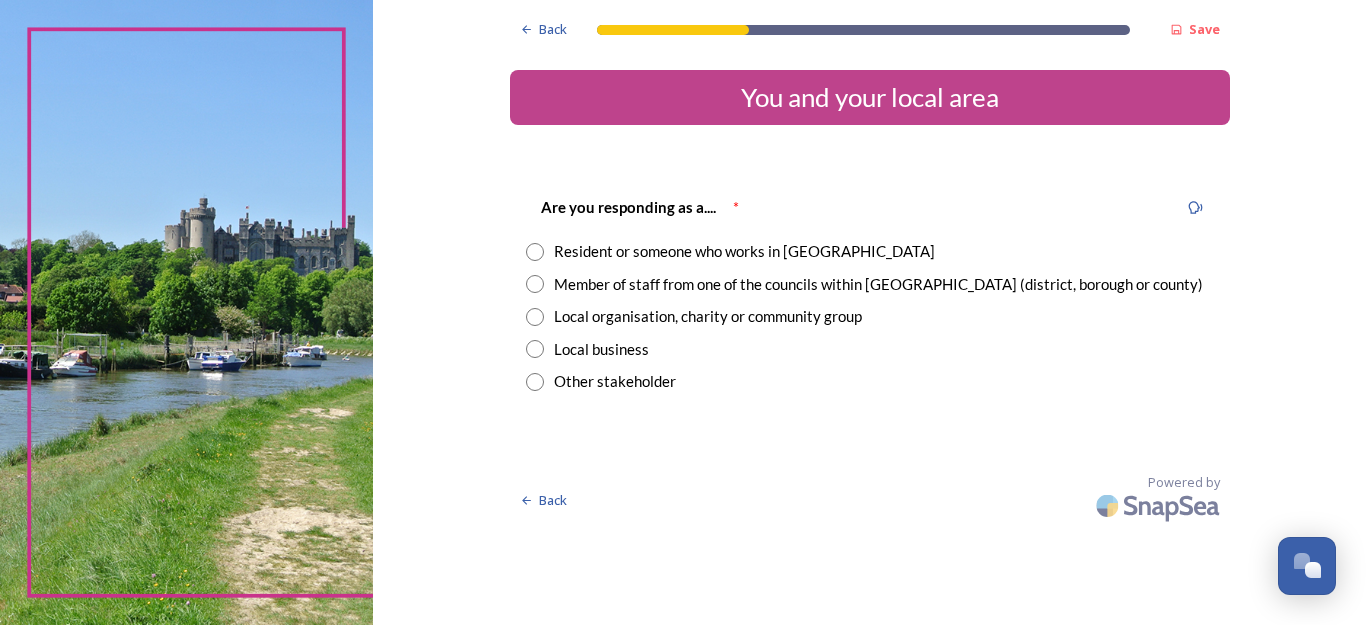 click at bounding box center [535, 252] 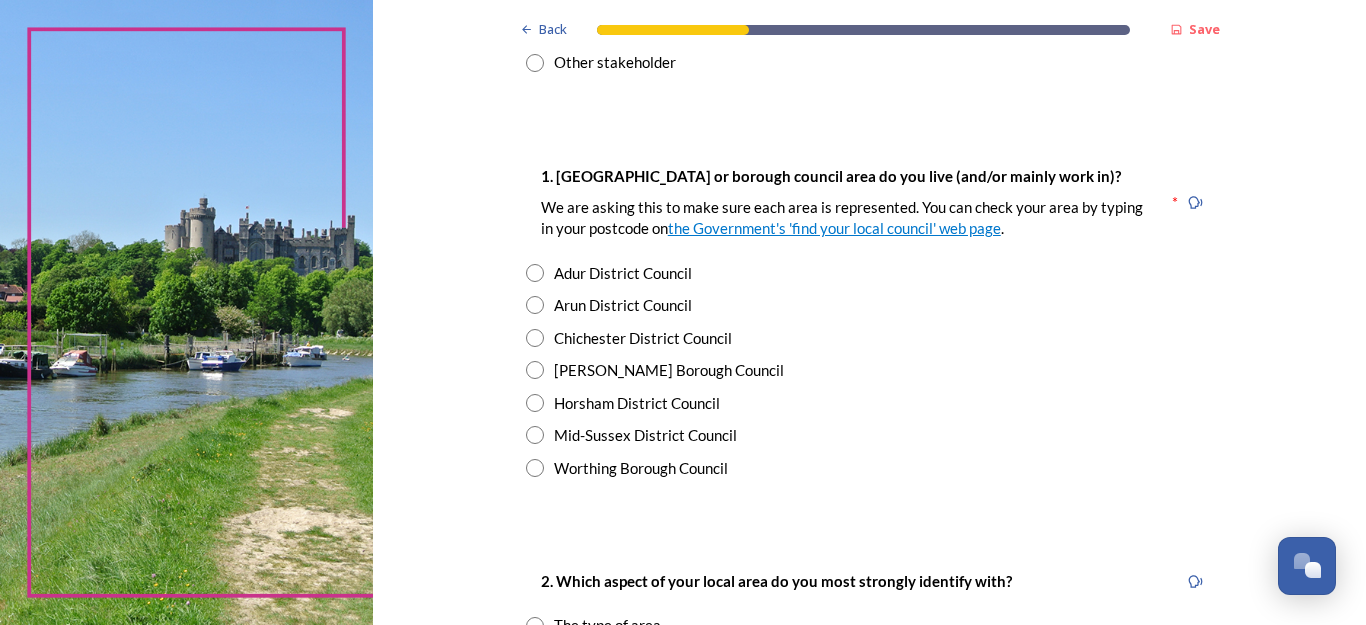scroll, scrollTop: 323, scrollLeft: 0, axis: vertical 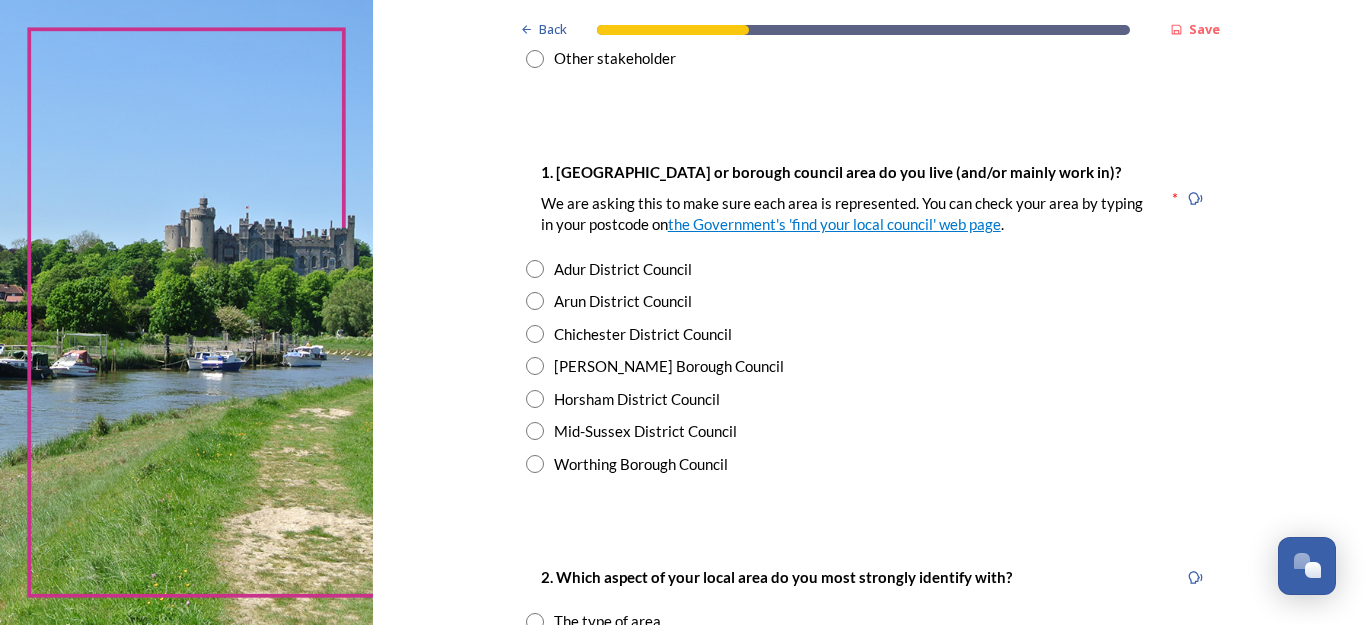 click at bounding box center [535, 334] 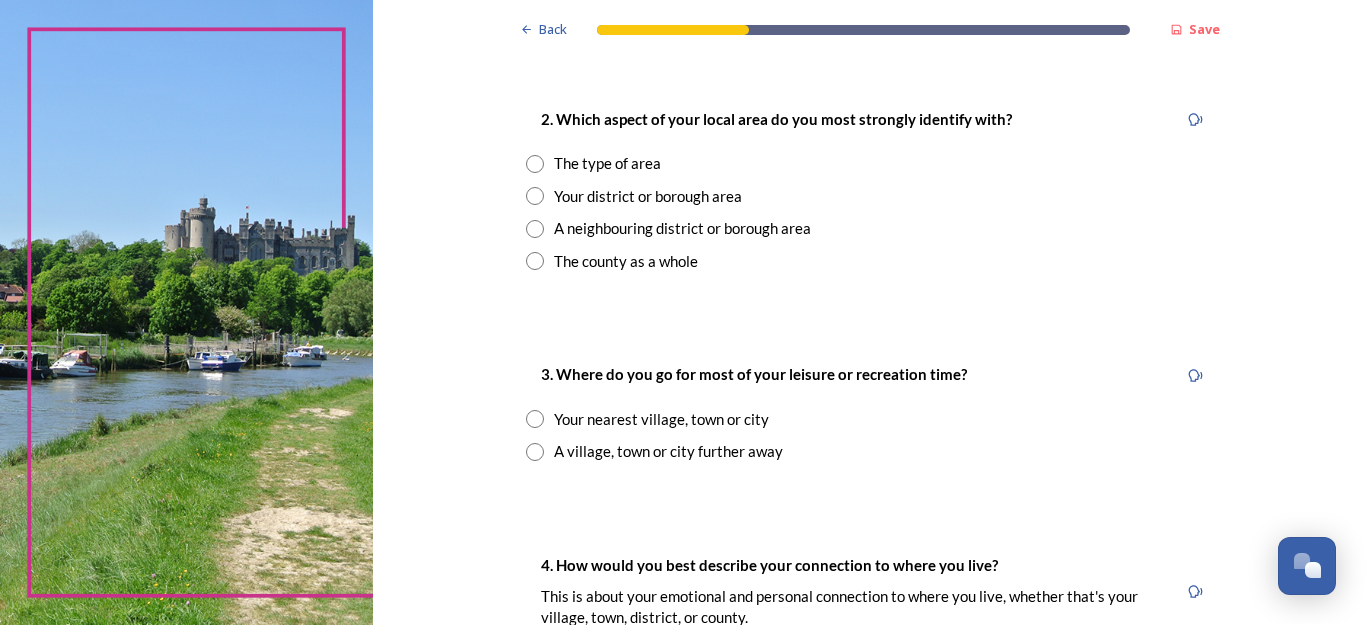 scroll, scrollTop: 801, scrollLeft: 0, axis: vertical 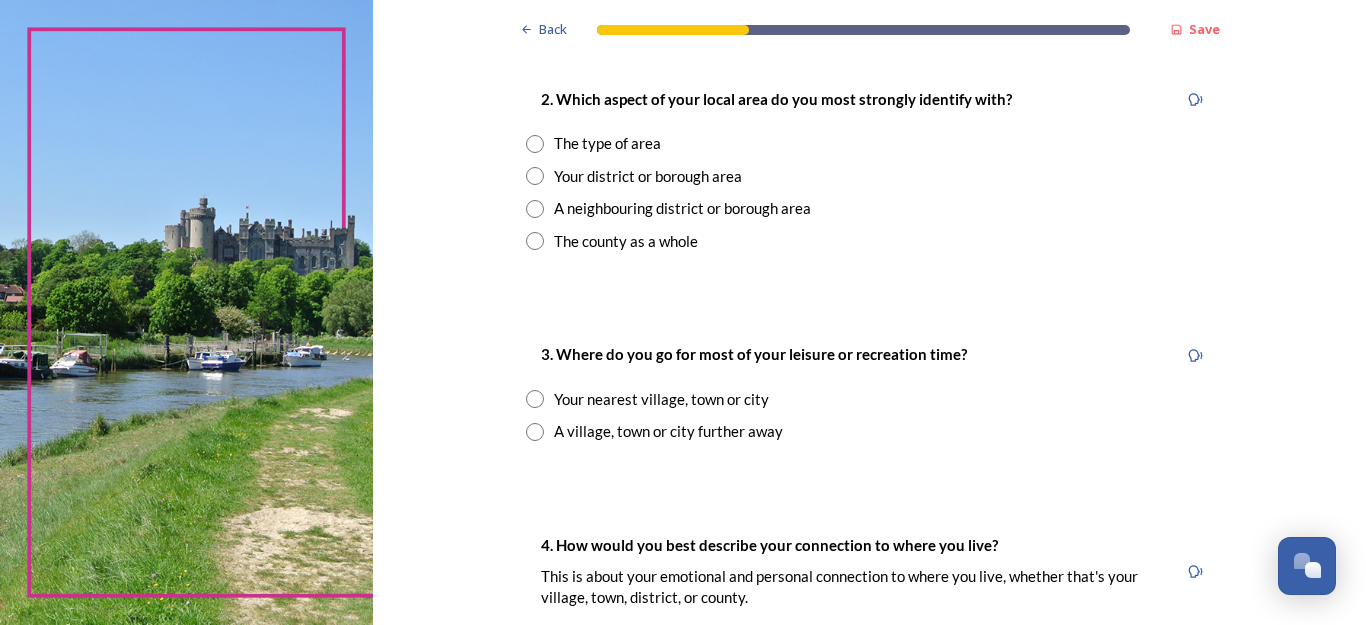 click at bounding box center [535, 241] 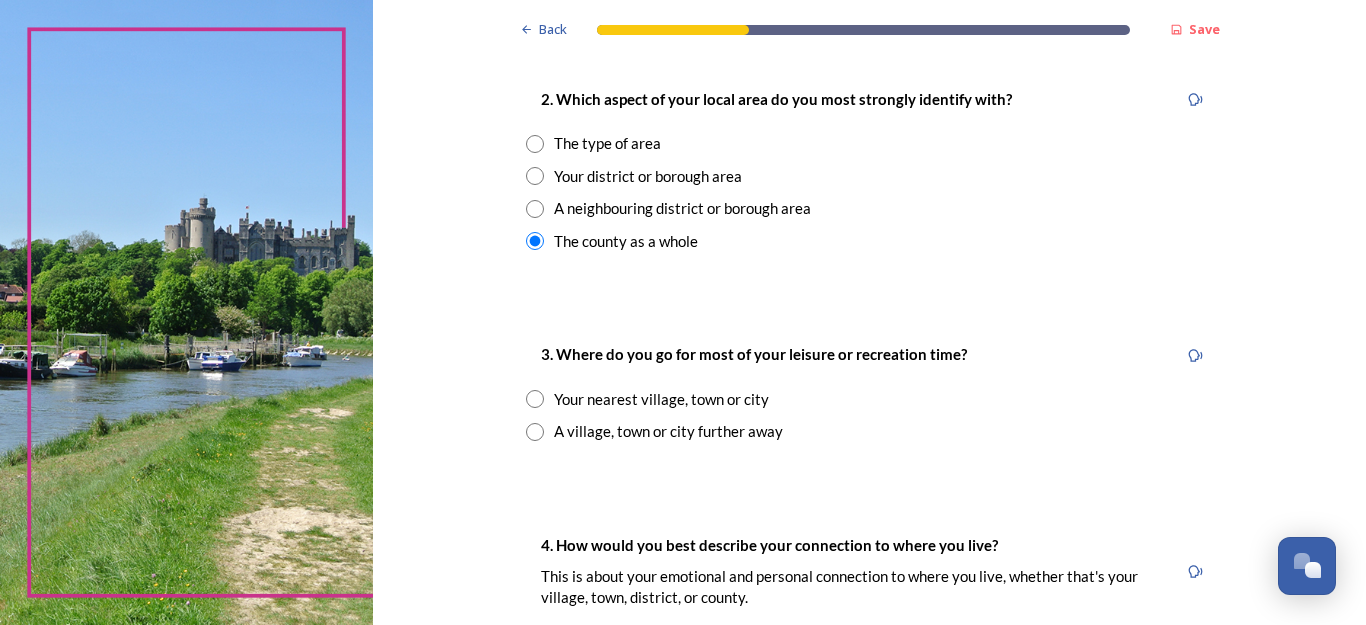 click at bounding box center [535, 399] 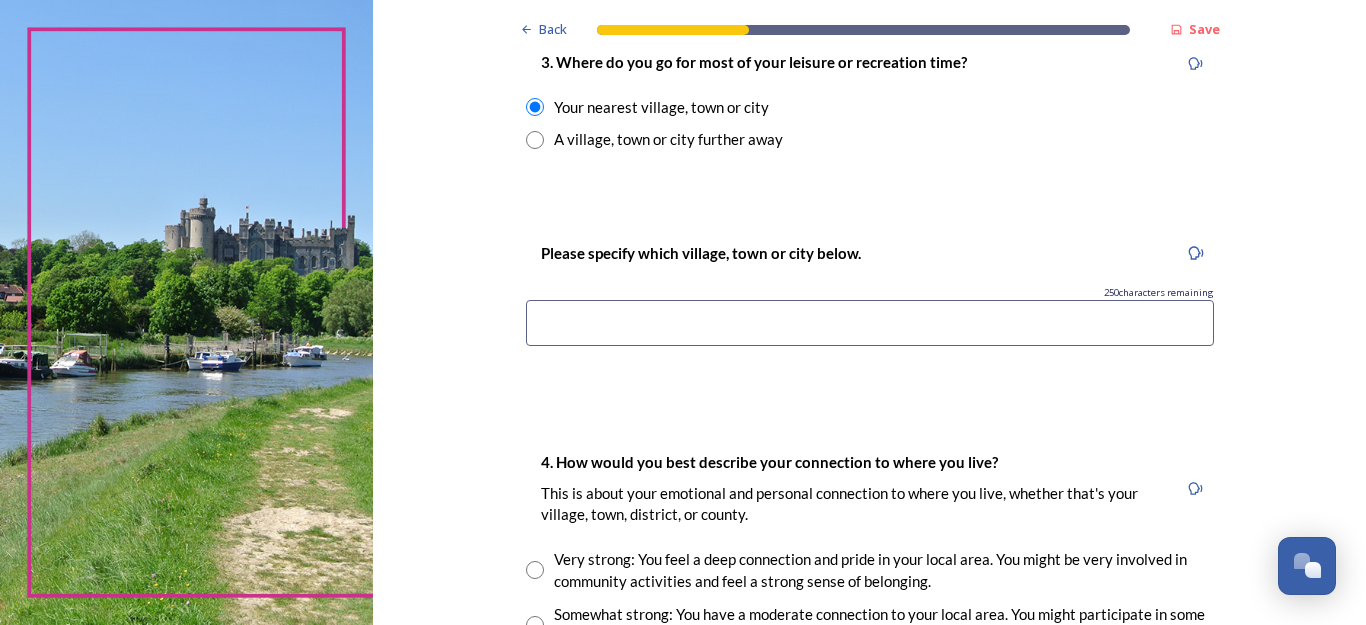 scroll, scrollTop: 1084, scrollLeft: 0, axis: vertical 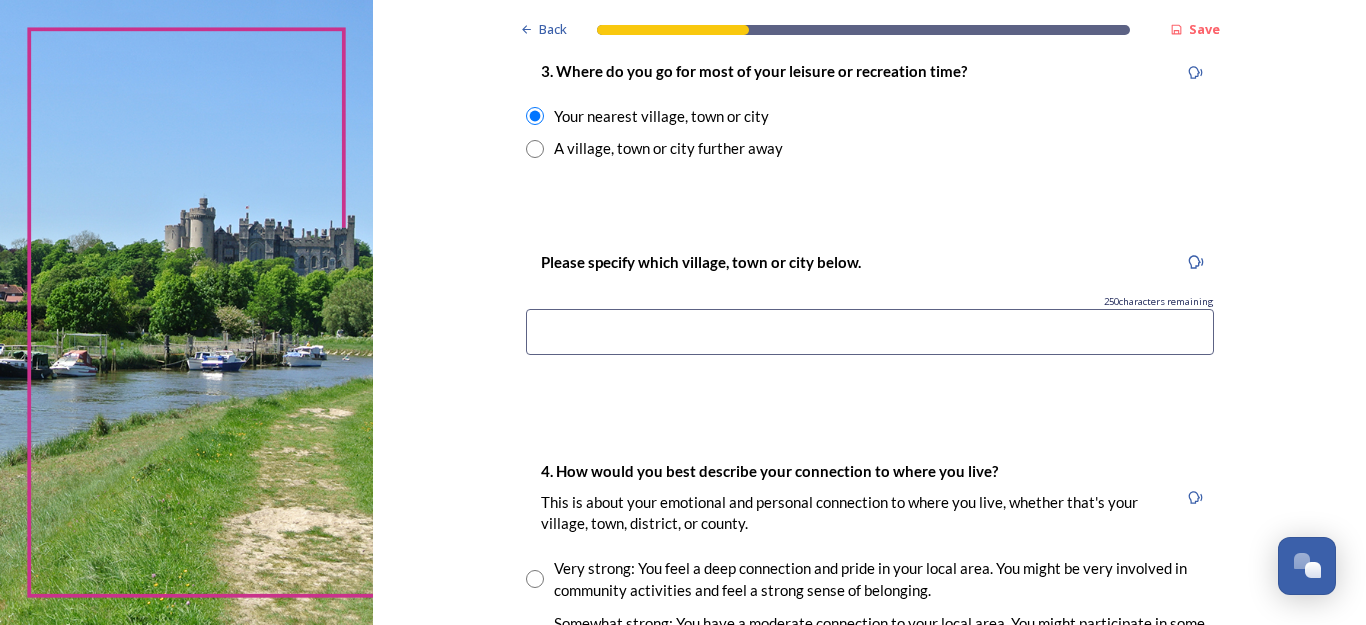 click at bounding box center (870, 332) 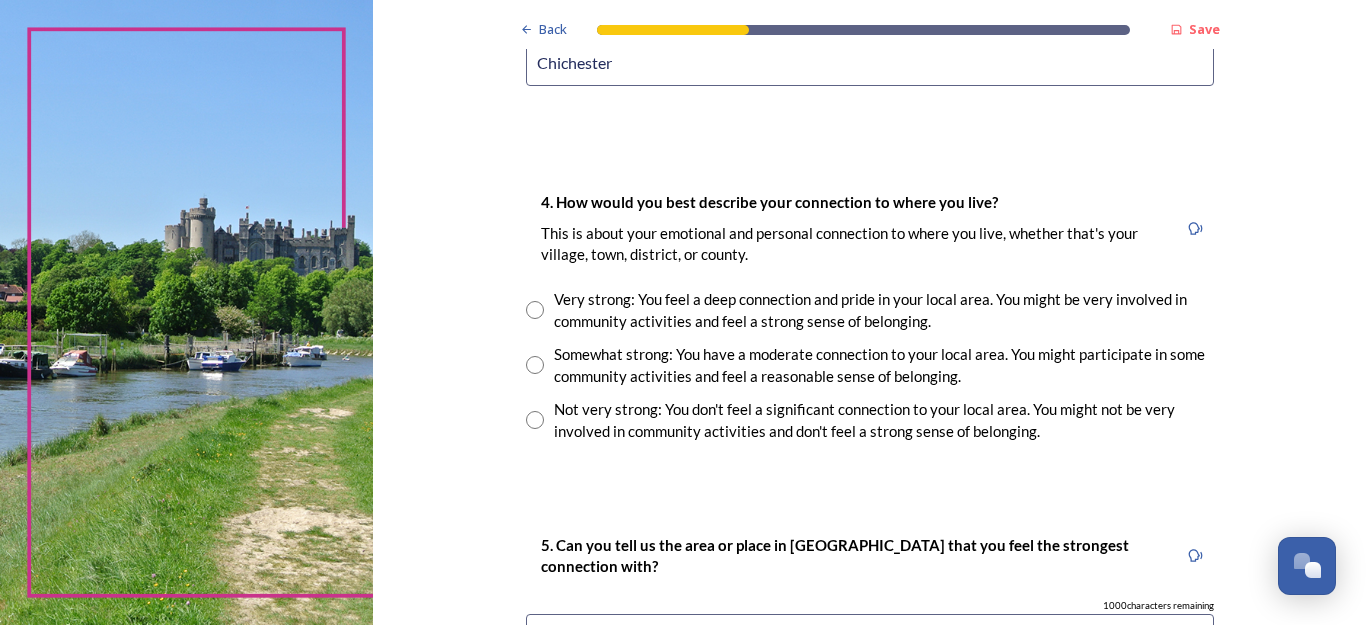 scroll, scrollTop: 1436, scrollLeft: 0, axis: vertical 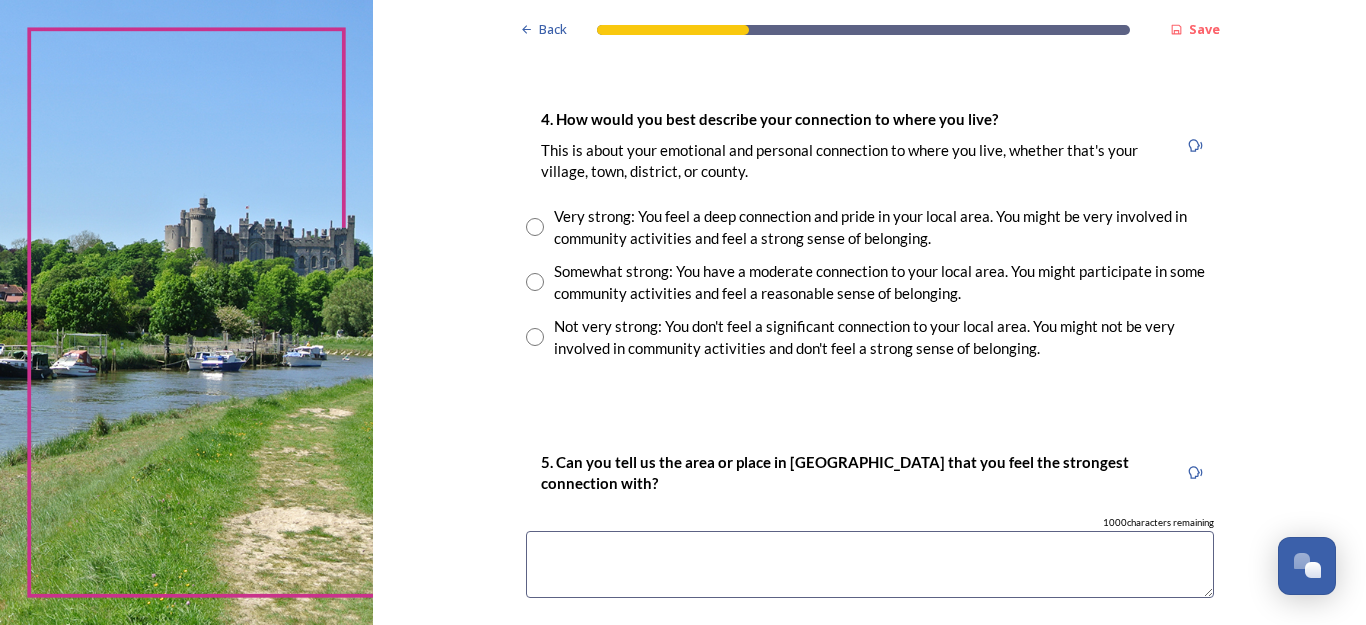 type on "Chichester" 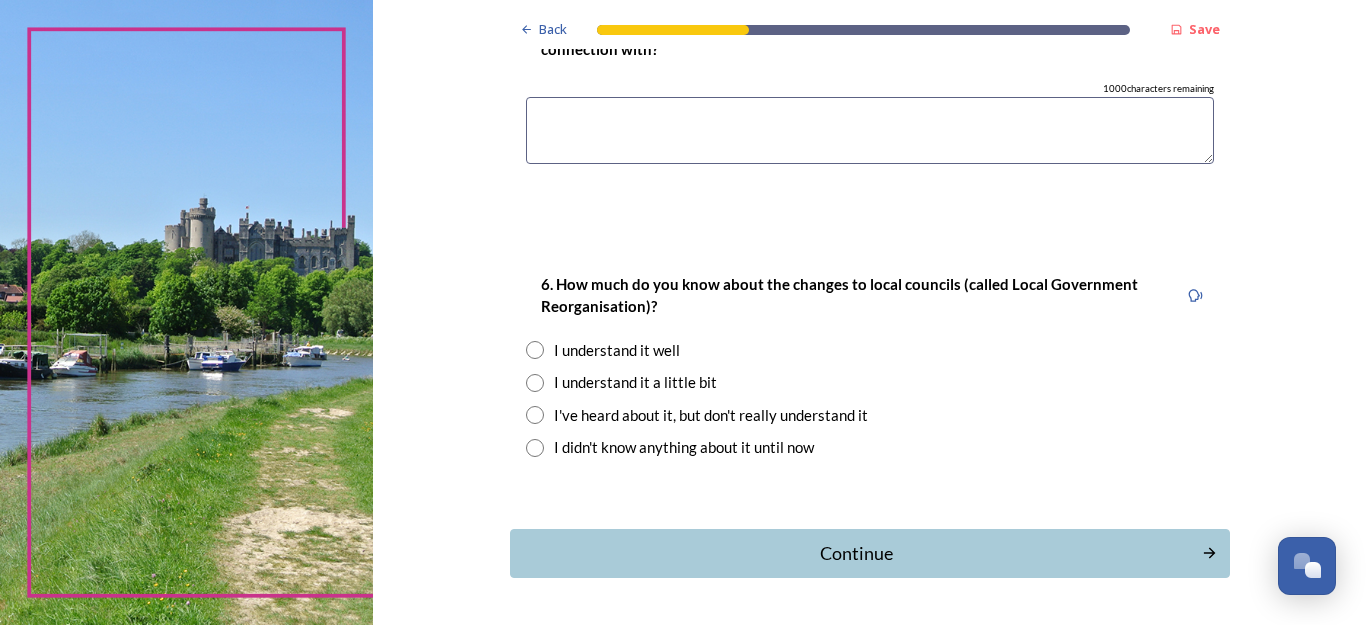 scroll, scrollTop: 1878, scrollLeft: 0, axis: vertical 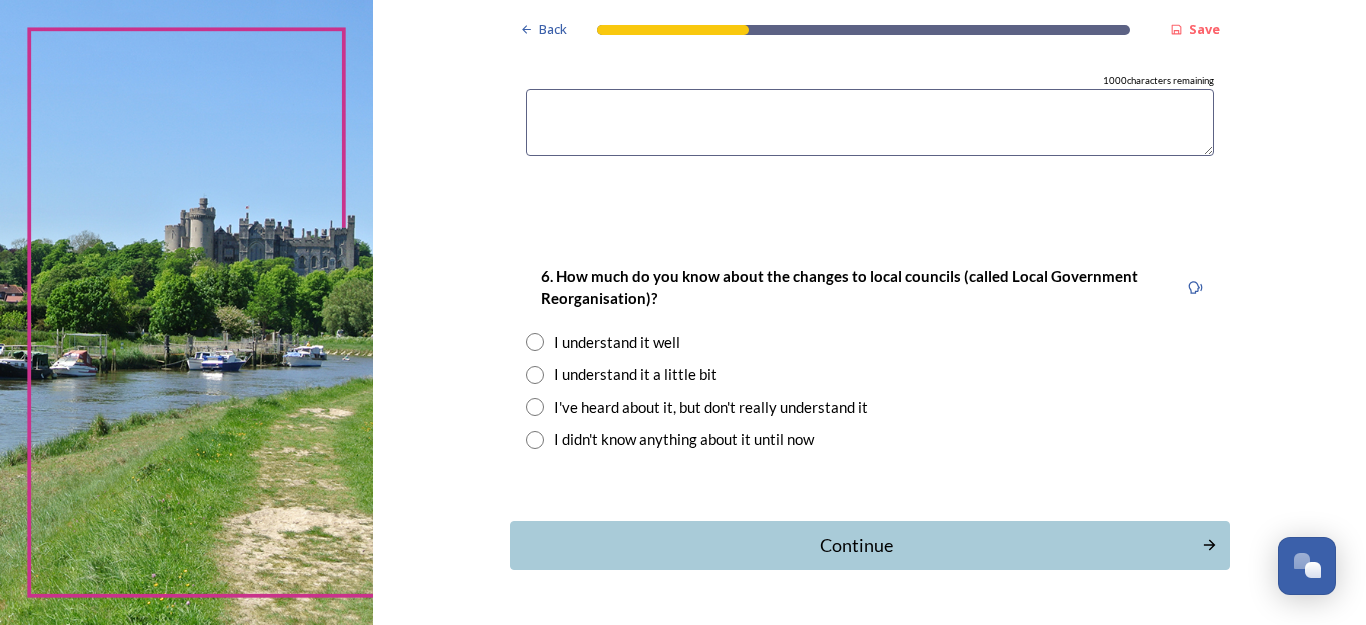 click at bounding box center [535, 375] 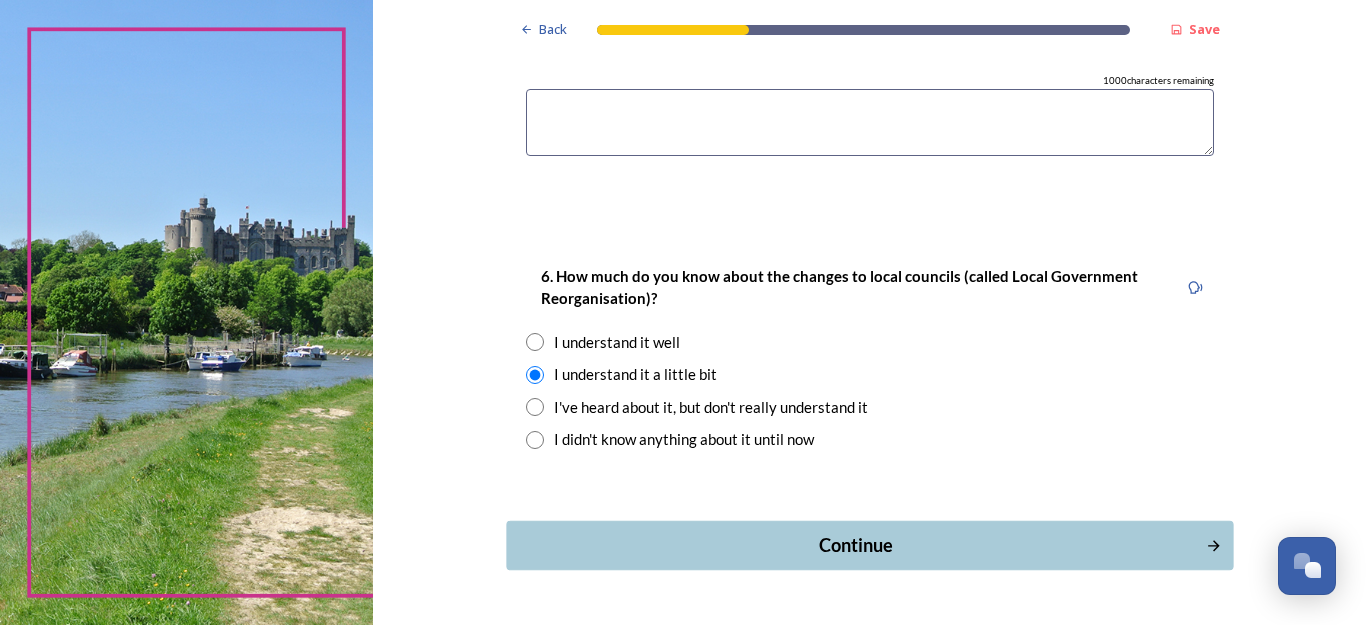 click on "Continue" at bounding box center (855, 545) 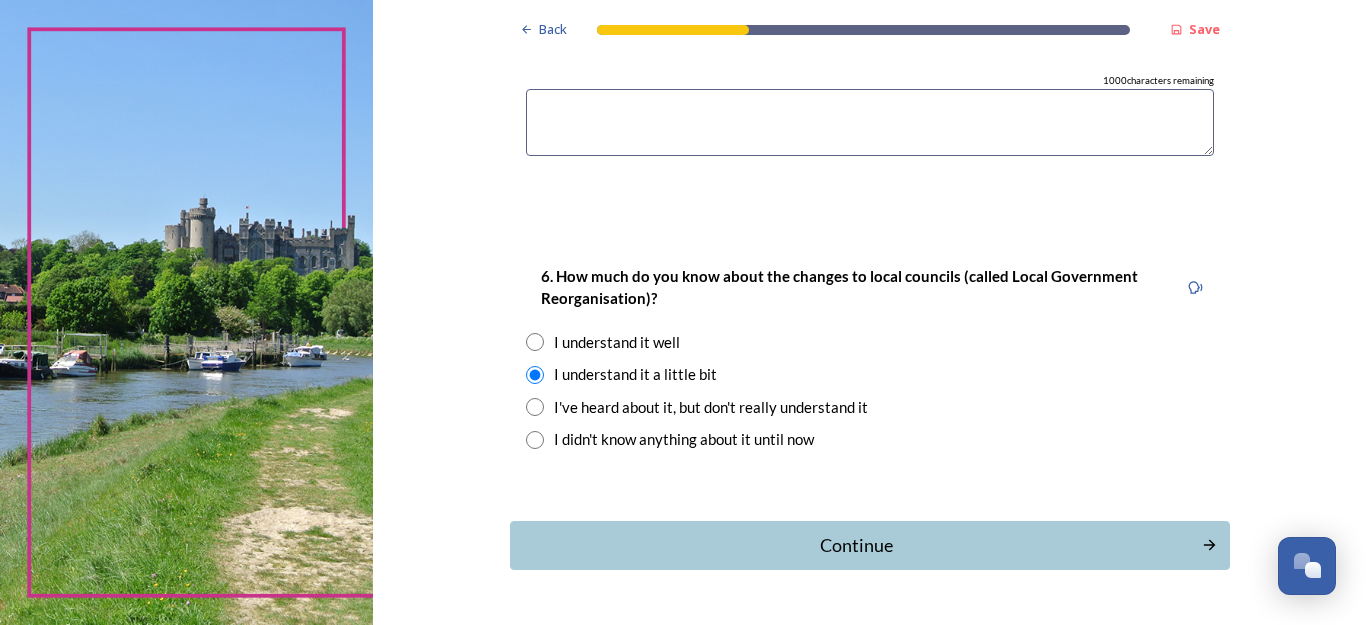 scroll, scrollTop: 0, scrollLeft: 0, axis: both 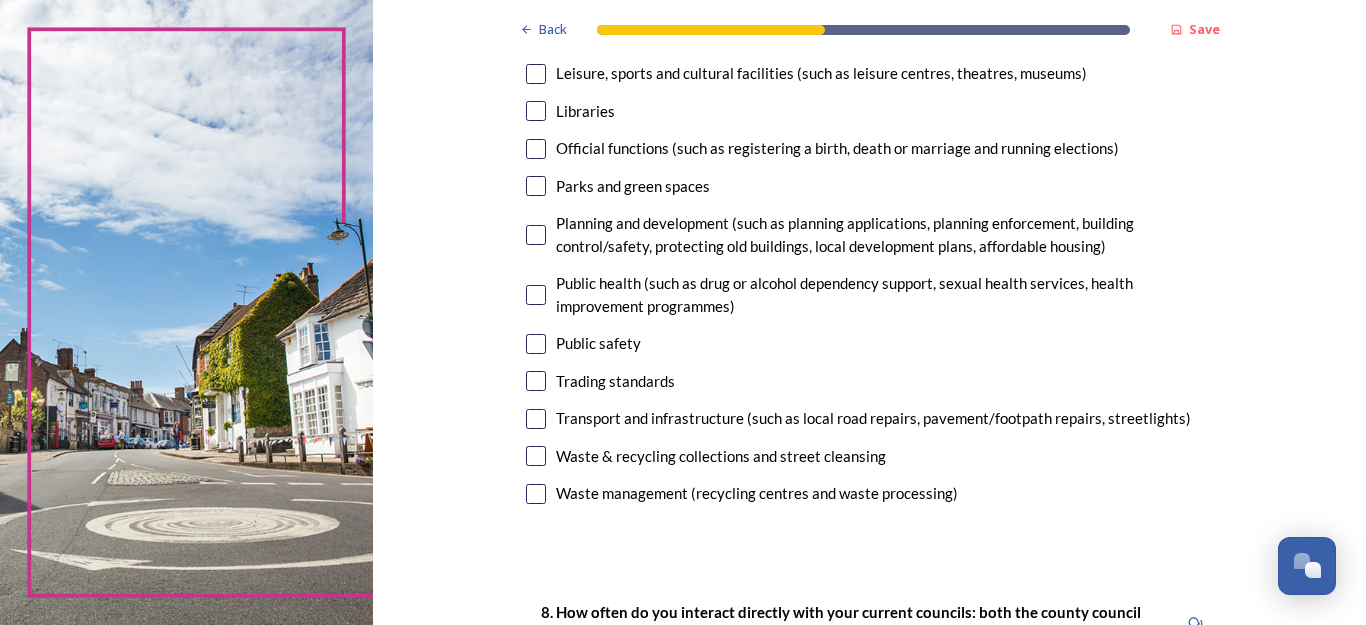click at bounding box center [536, 456] 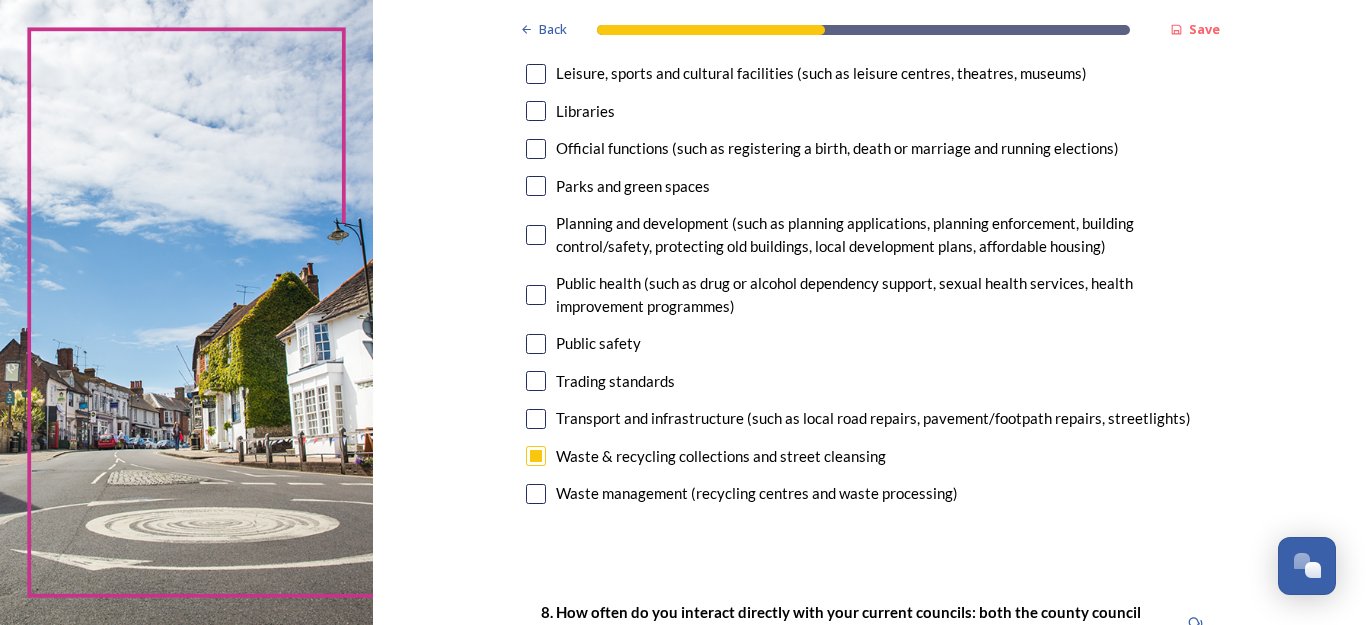 click at bounding box center (536, 381) 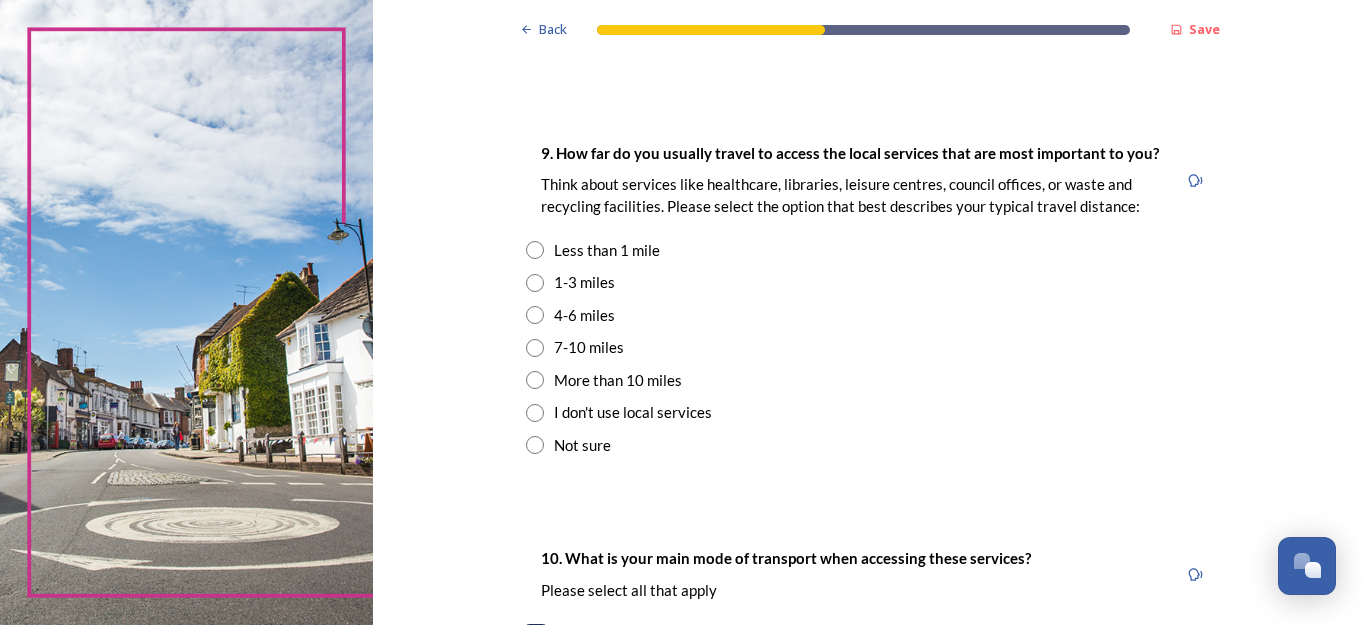 scroll, scrollTop: 1389, scrollLeft: 0, axis: vertical 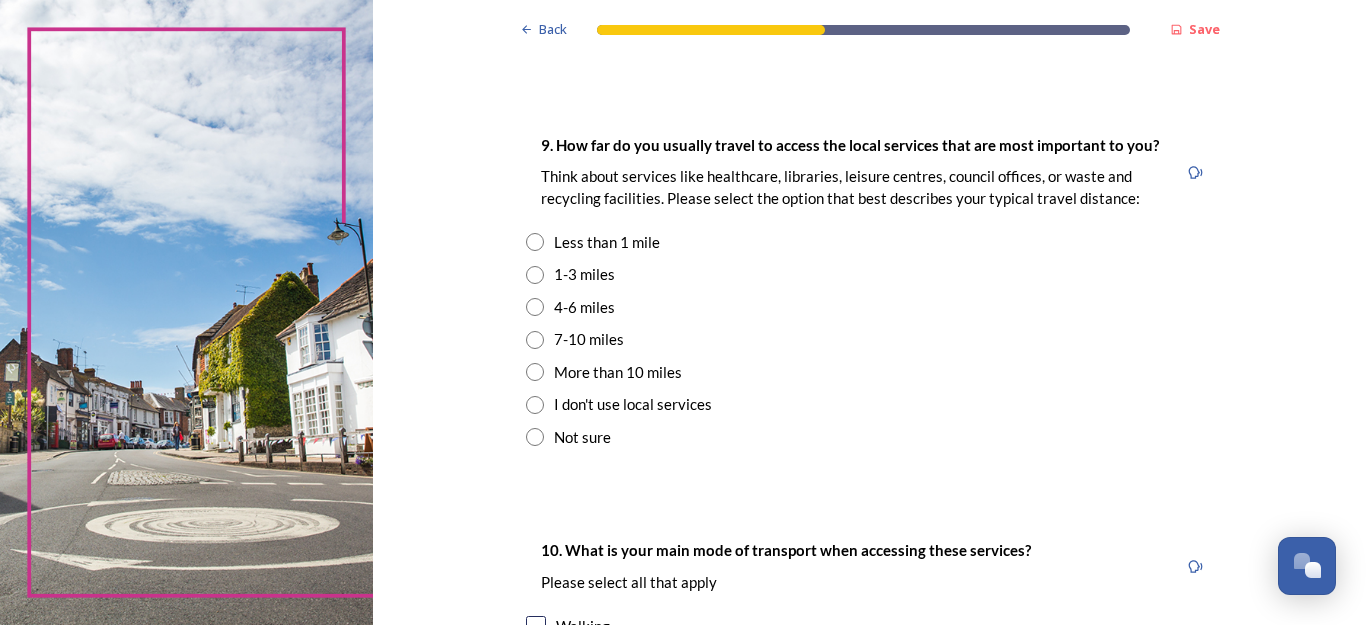click at bounding box center [535, 307] 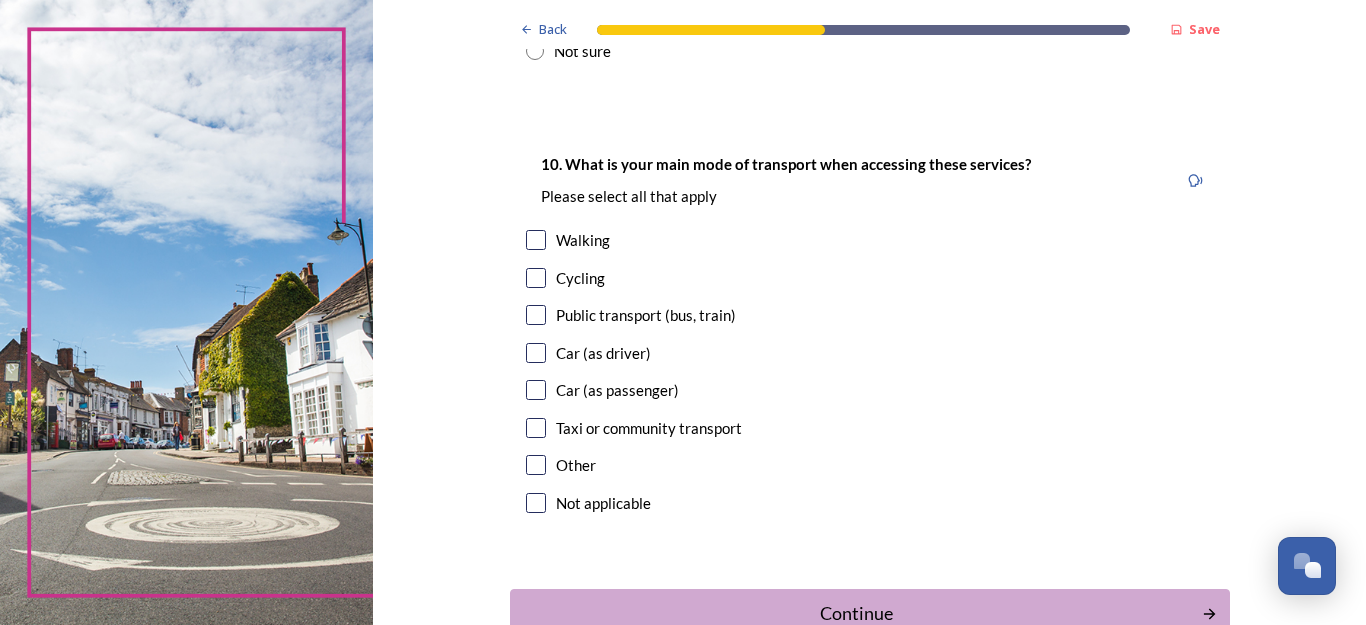 scroll, scrollTop: 1829, scrollLeft: 0, axis: vertical 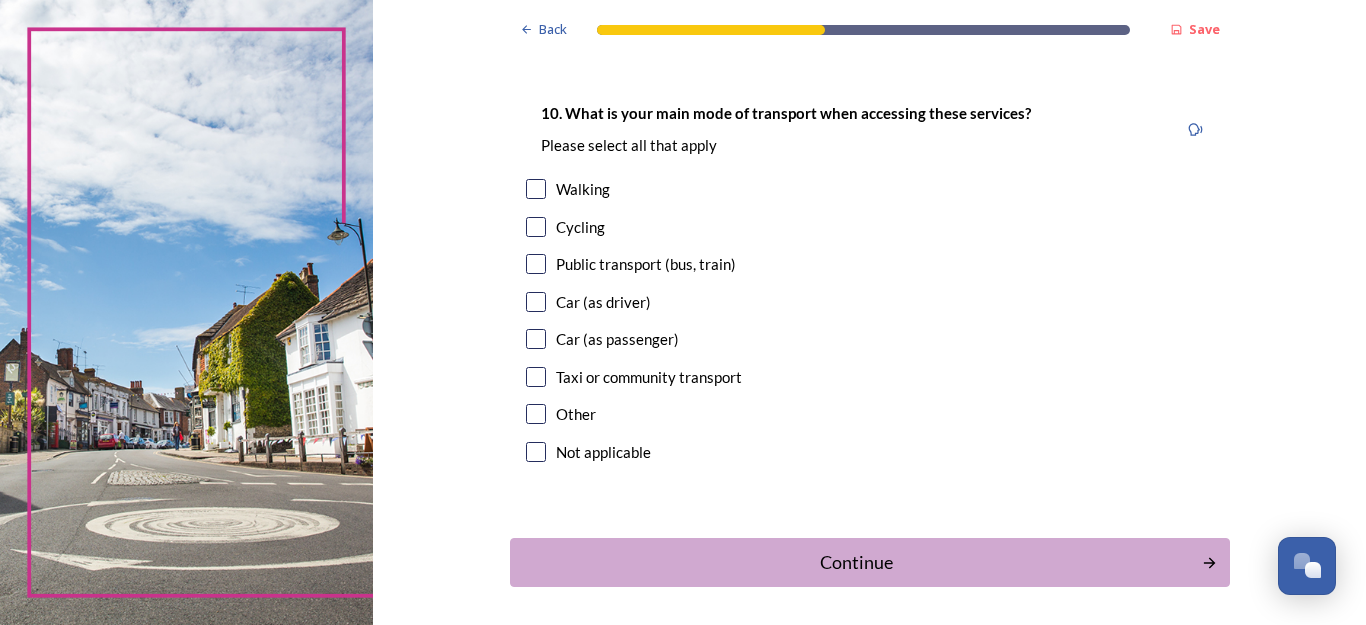 click on "10. What is your main mode of transport when accessing these services?  Please select all that apply Walking Cycling Public transport (bus, train) Car (as driver) Car (as passenger) Taxi or community transport Other Not applicable" at bounding box center [870, 284] 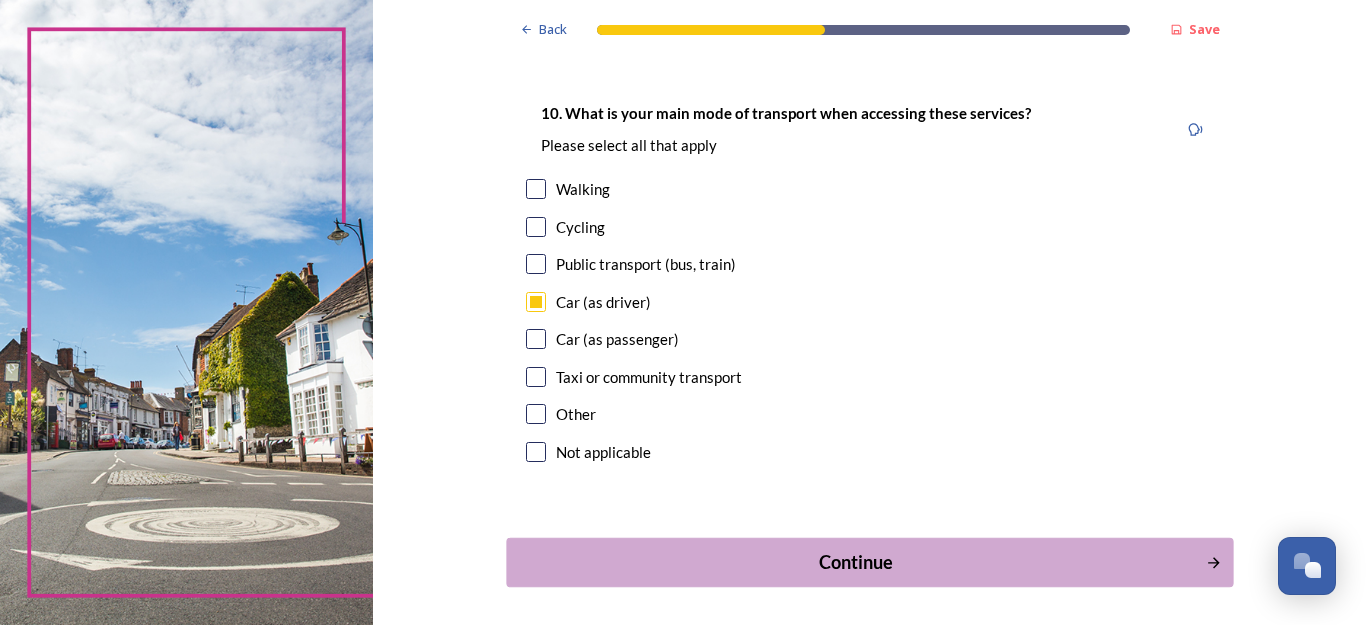 click on "Continue" at bounding box center (855, 562) 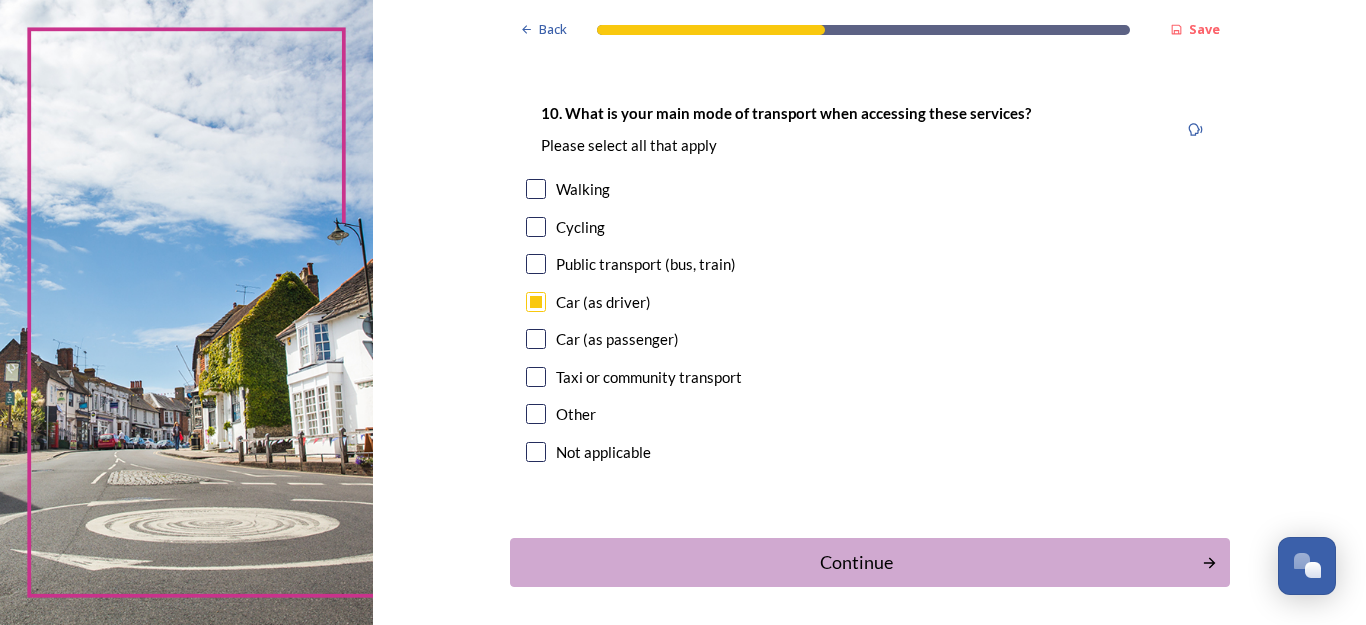 scroll, scrollTop: 0, scrollLeft: 0, axis: both 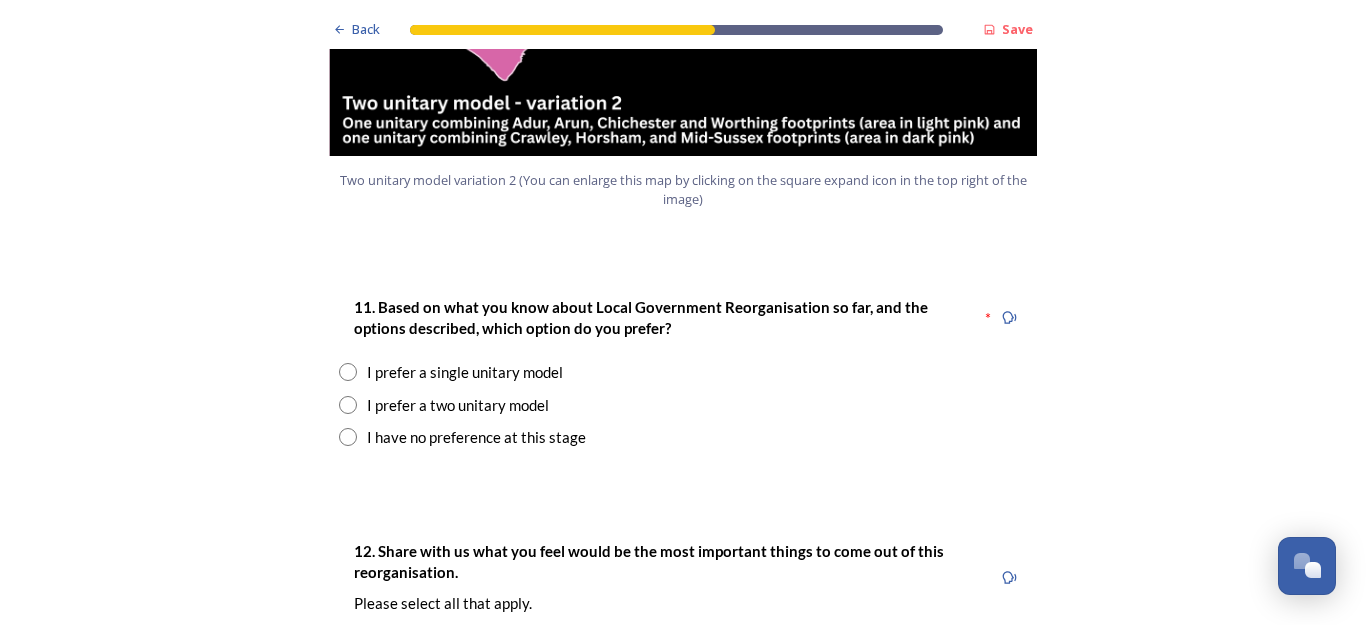 click at bounding box center [348, 372] 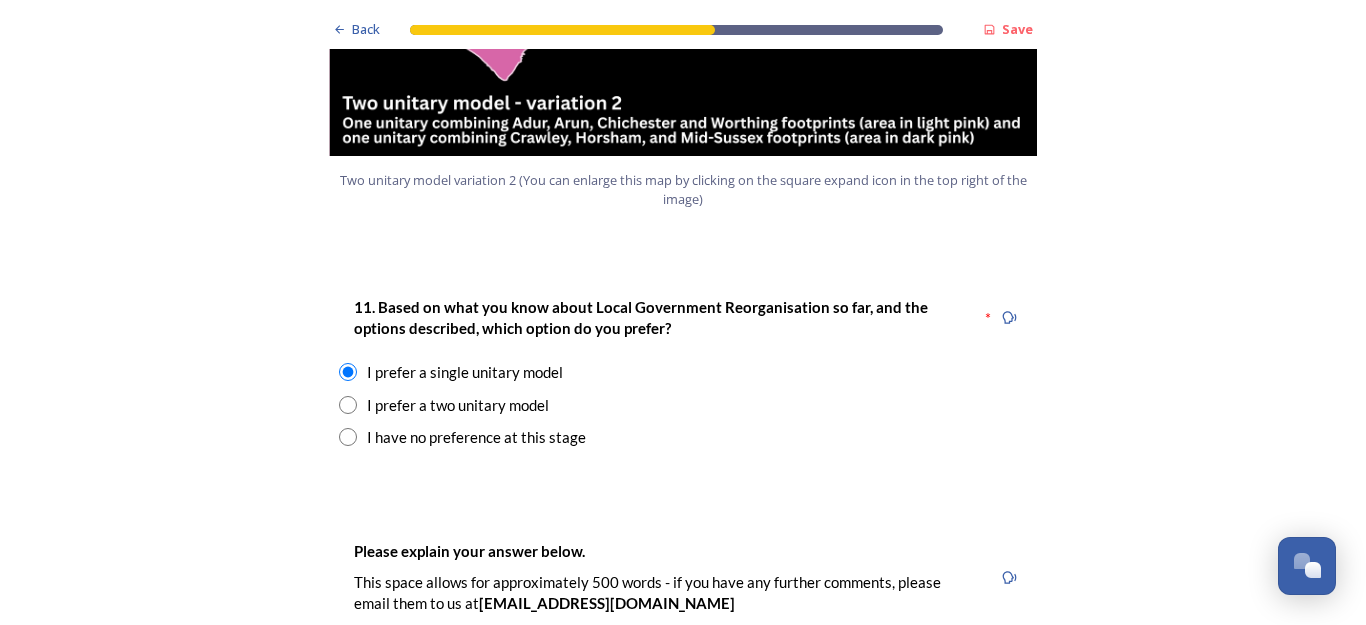 click at bounding box center [683, 748] 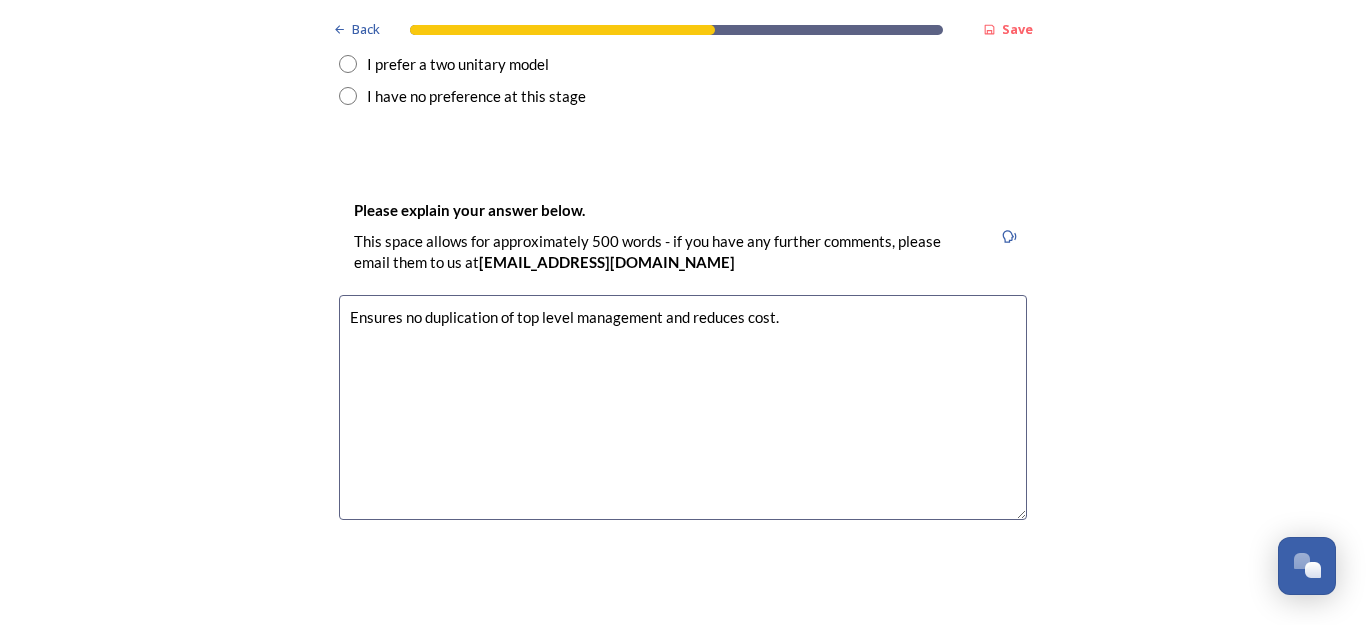 scroll, scrollTop: 2856, scrollLeft: 0, axis: vertical 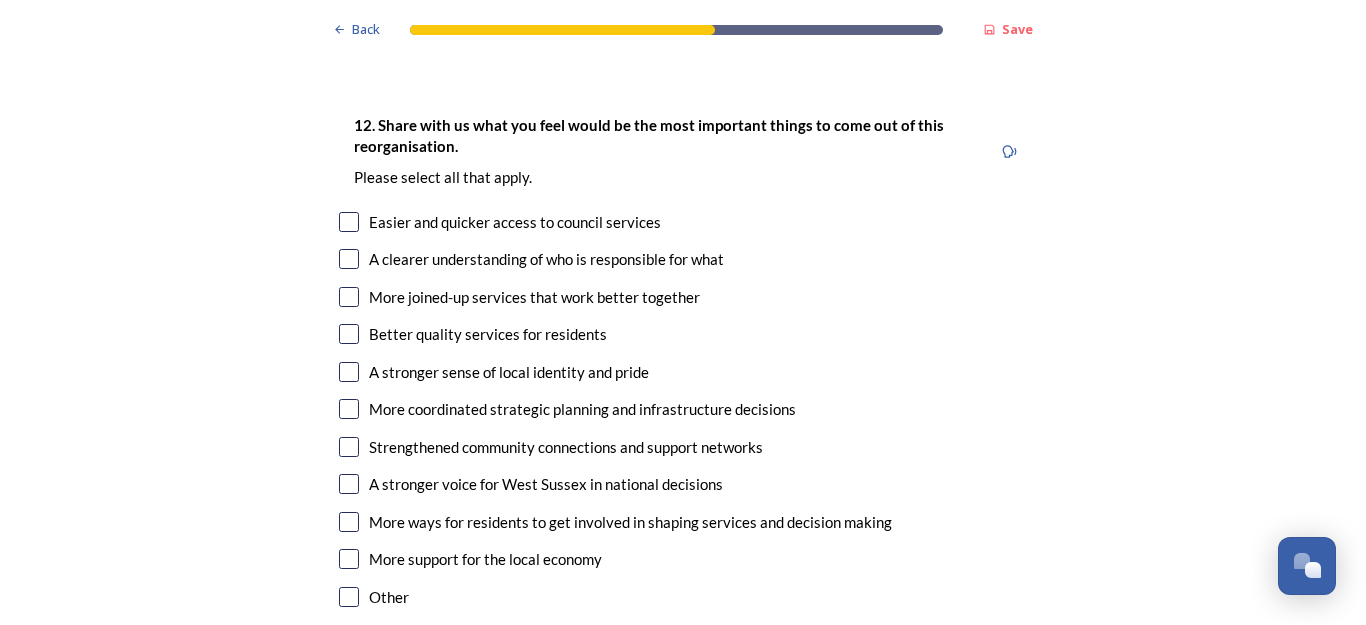type on "Ensures no duplication of top level management and reduces cost. Low level activities can be locally co-ordinated by more junior staff." 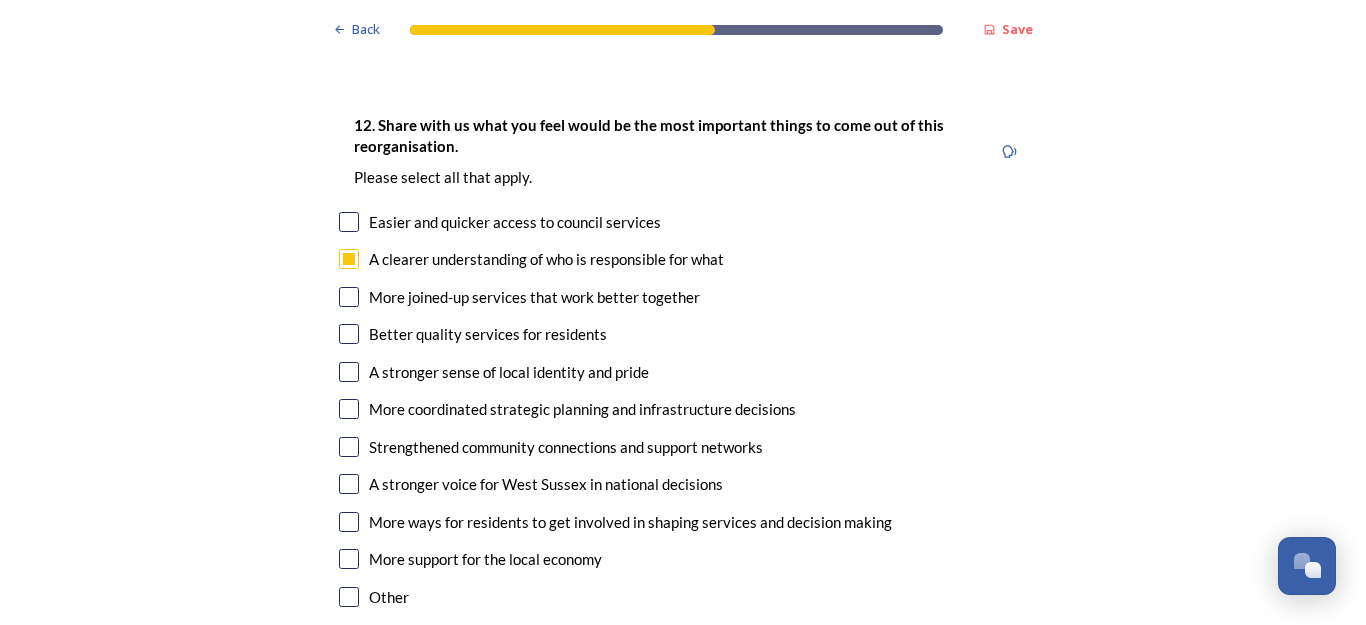 click at bounding box center (349, 297) 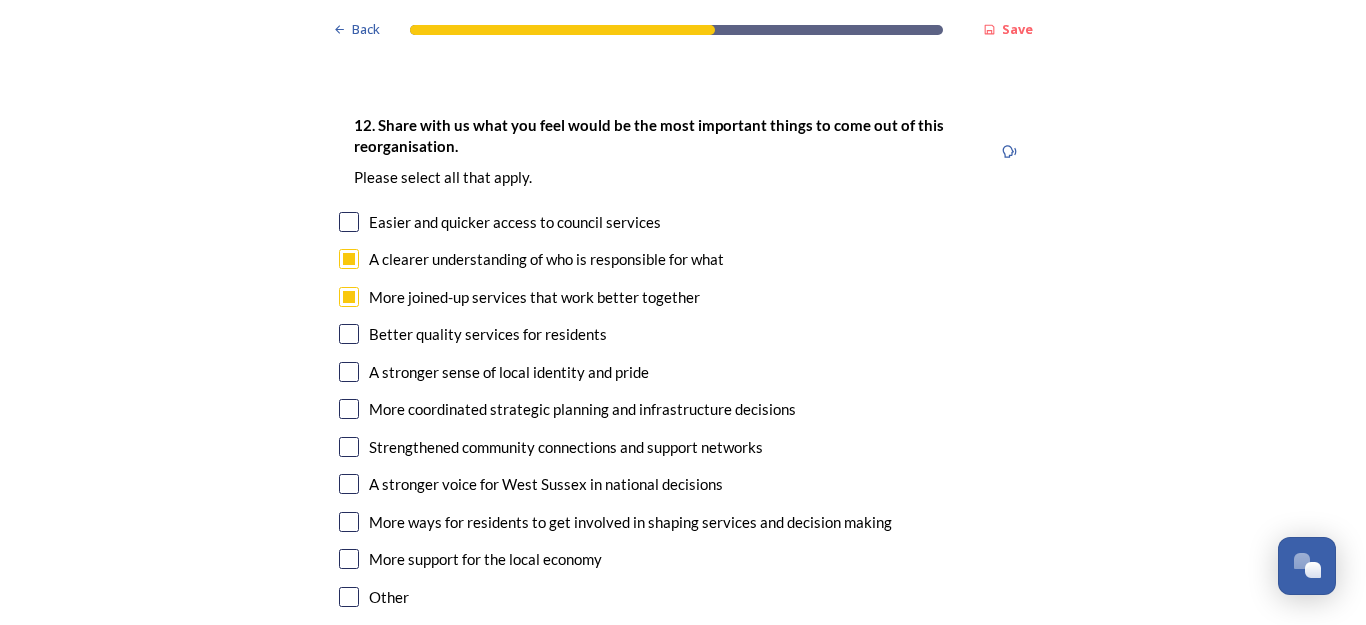 click at bounding box center [349, 409] 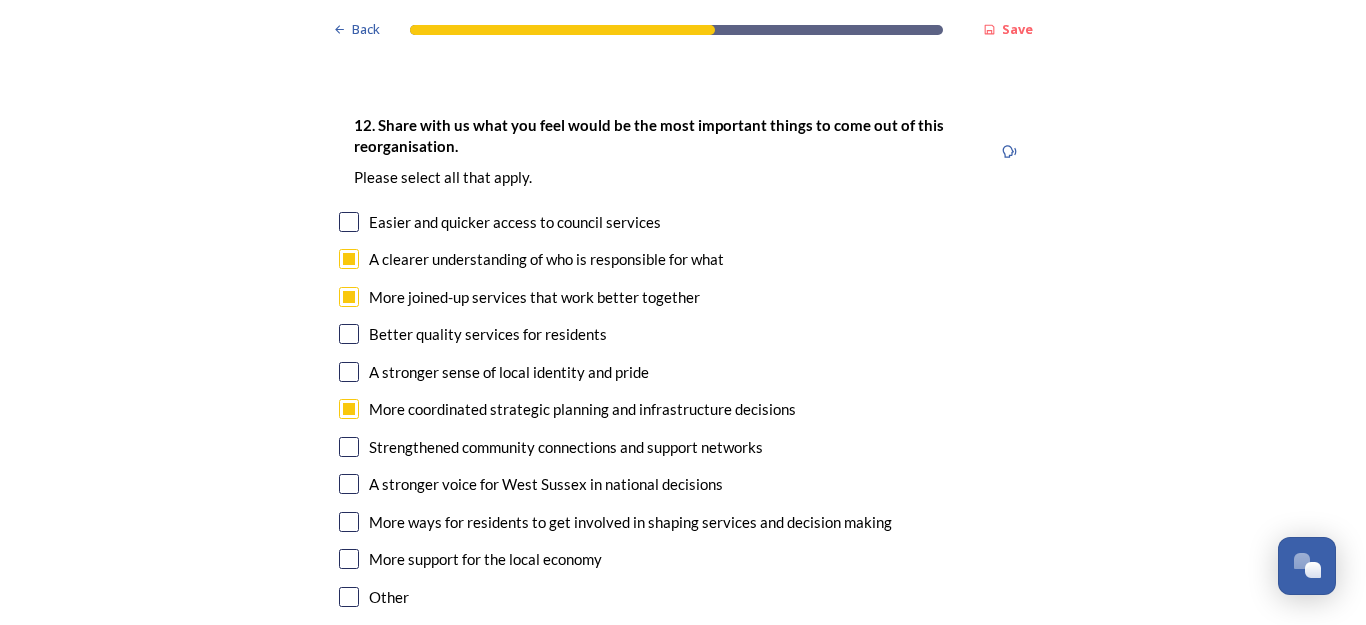 click at bounding box center (349, 597) 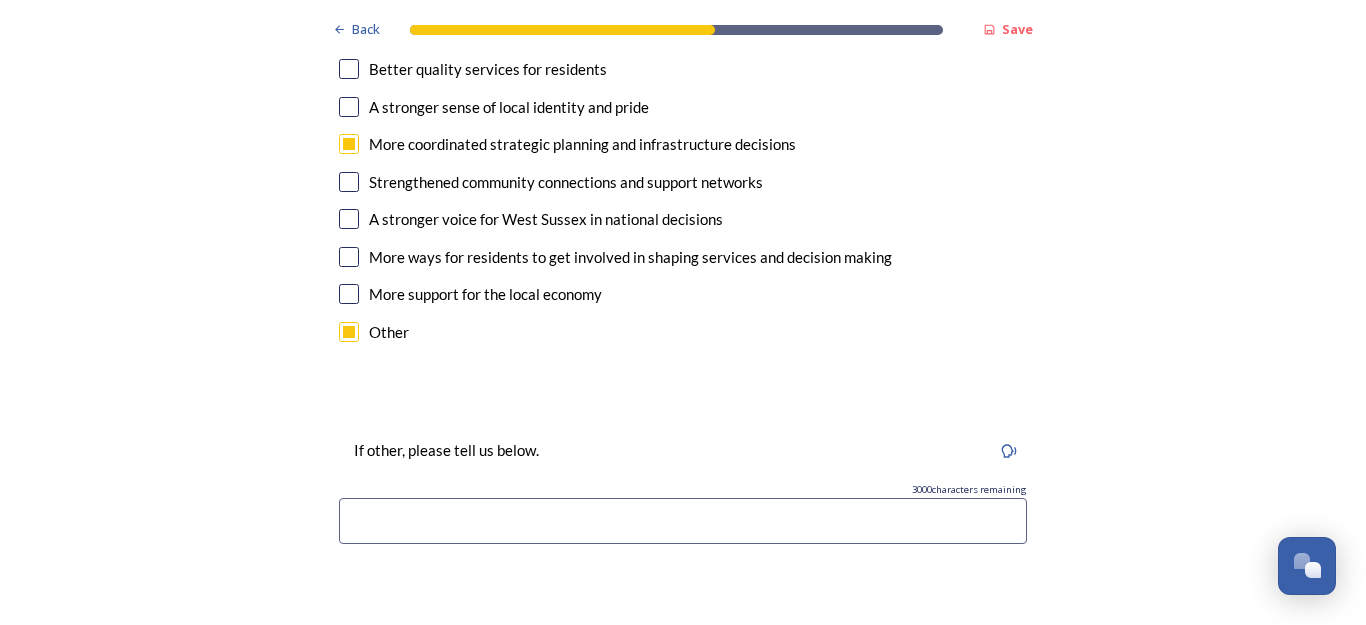 scroll, scrollTop: 3649, scrollLeft: 0, axis: vertical 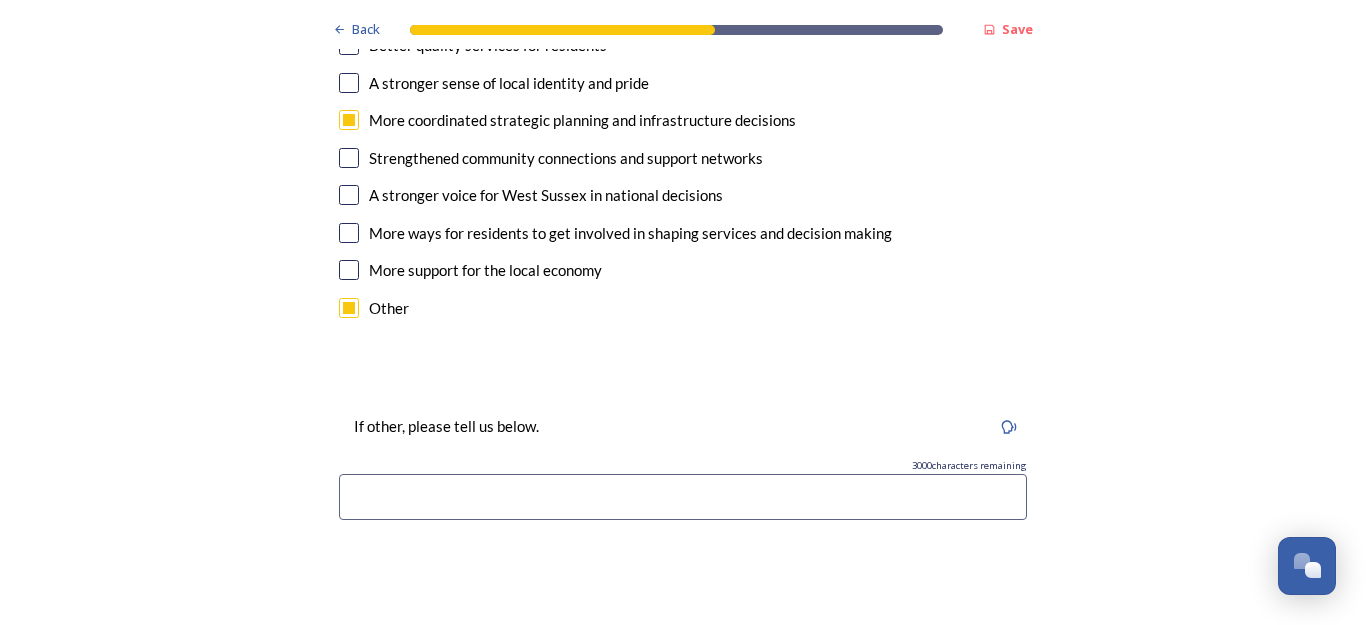 click at bounding box center (683, 497) 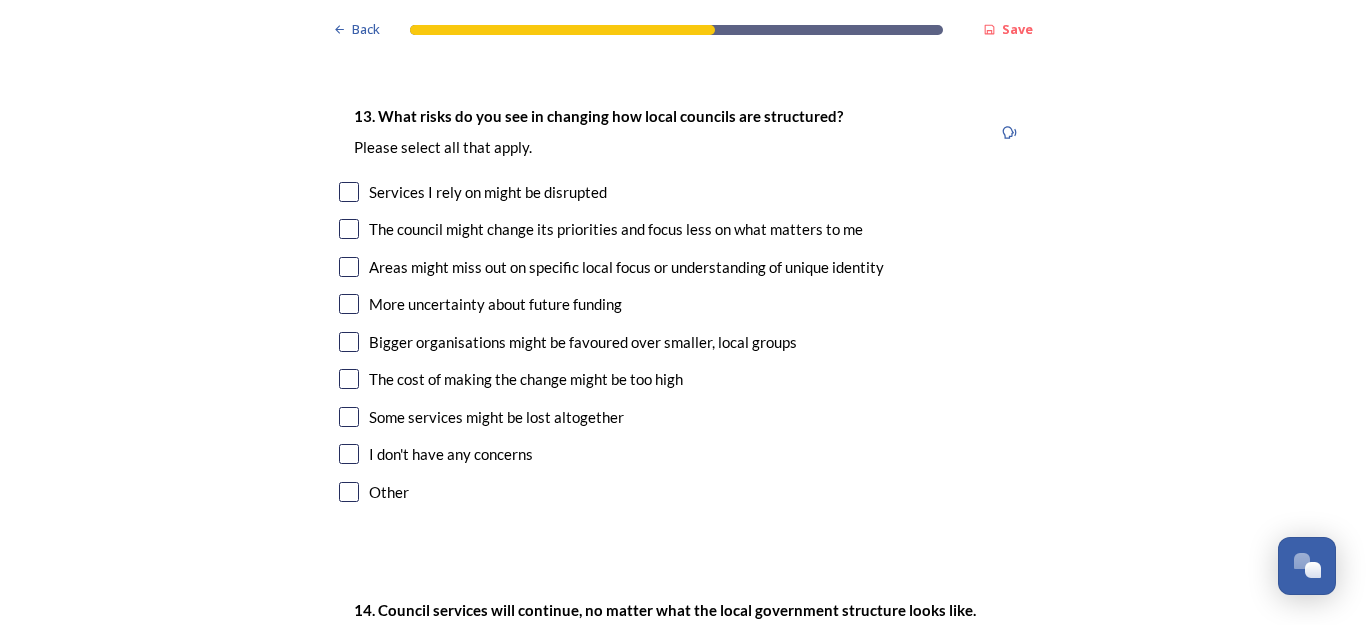 scroll, scrollTop: 4156, scrollLeft: 0, axis: vertical 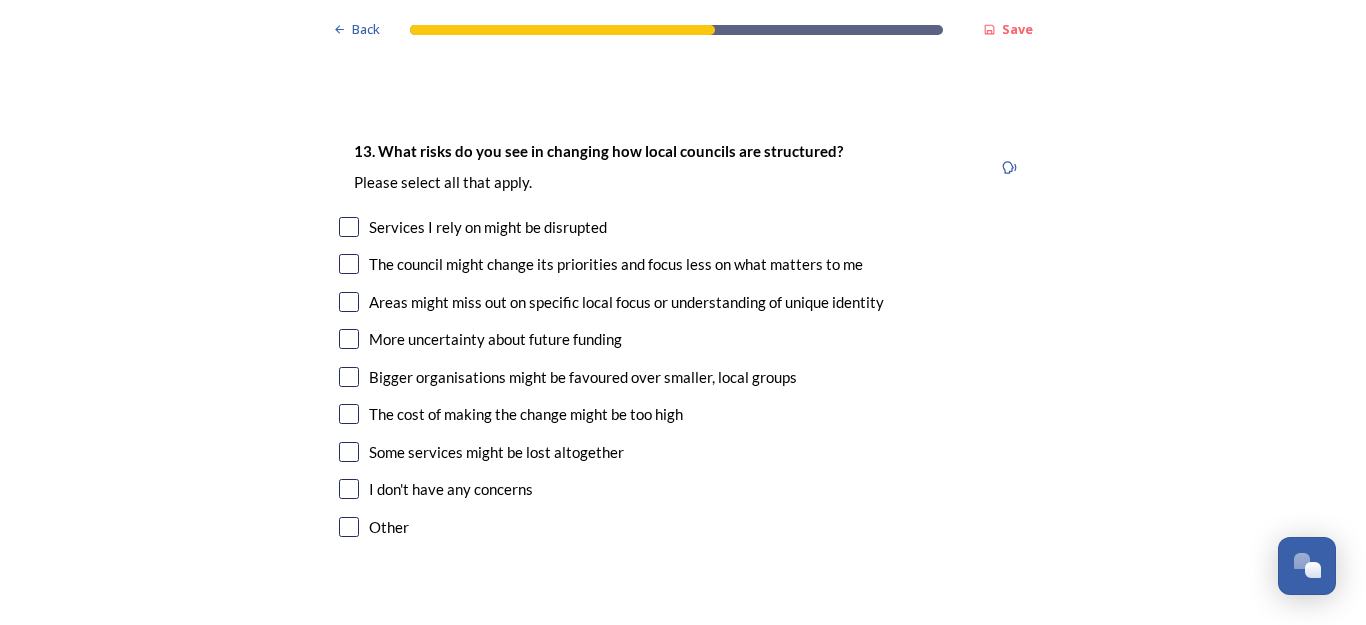 type on "Significant cost savings by avoiding duplication" 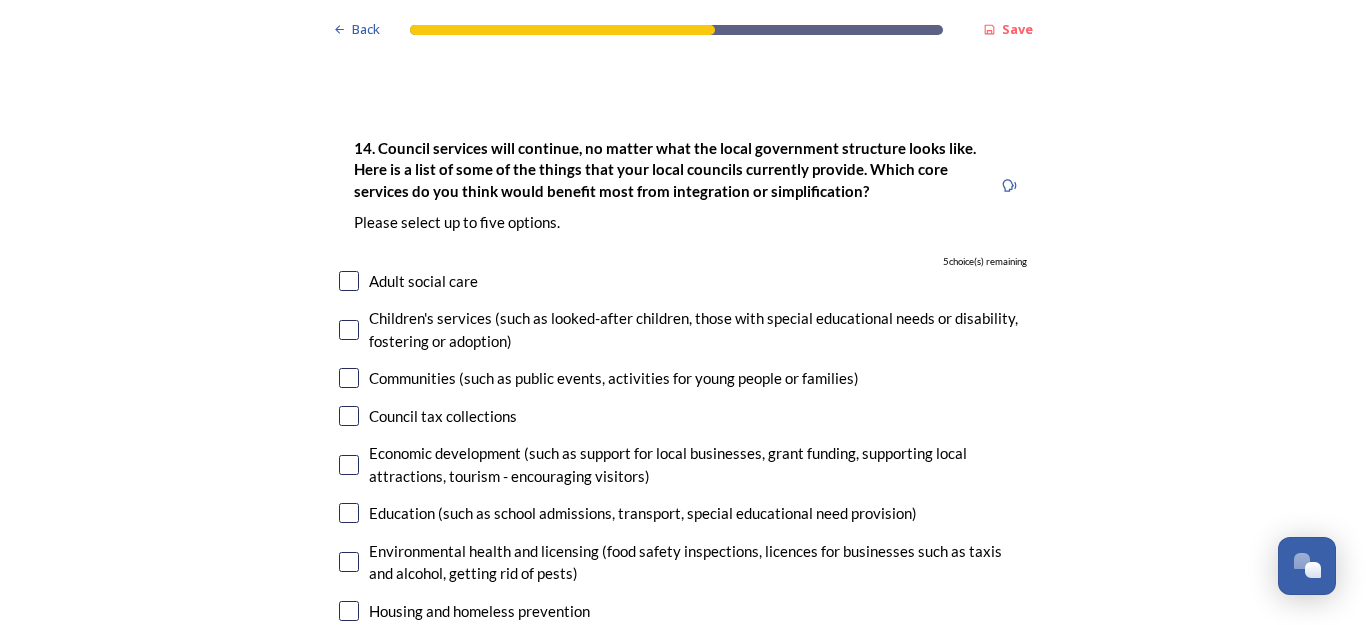 scroll, scrollTop: 4641, scrollLeft: 0, axis: vertical 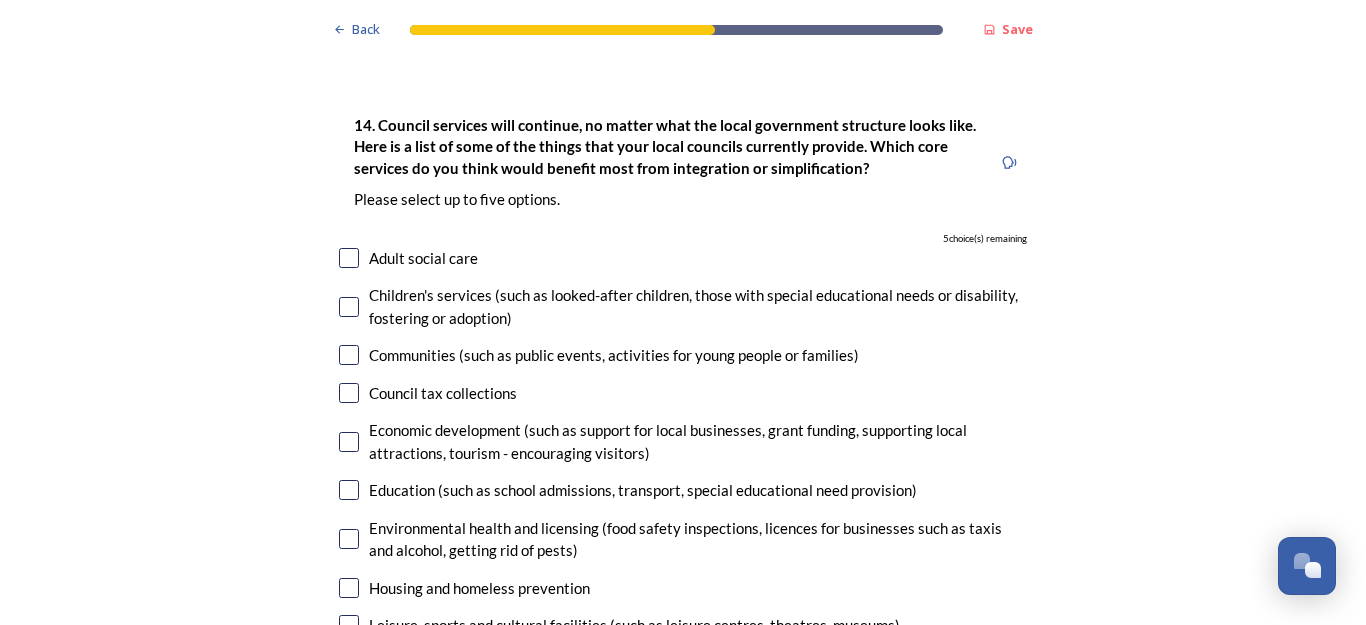 click at bounding box center (349, 258) 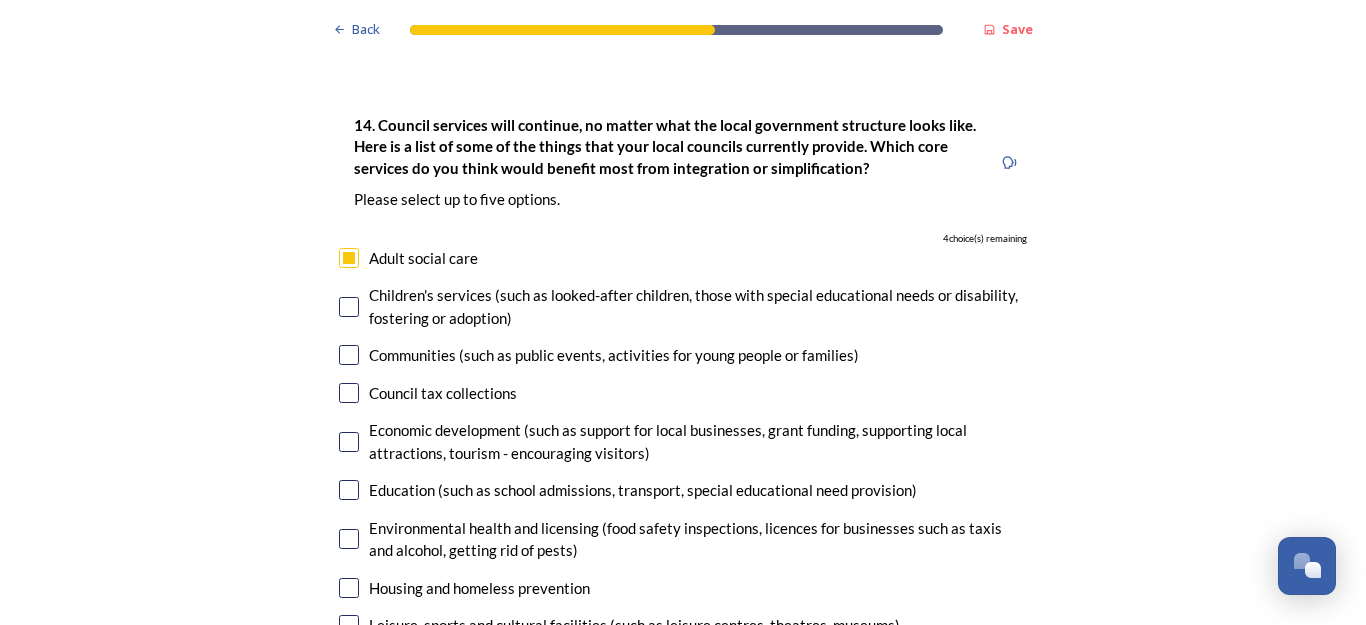 click at bounding box center [349, 442] 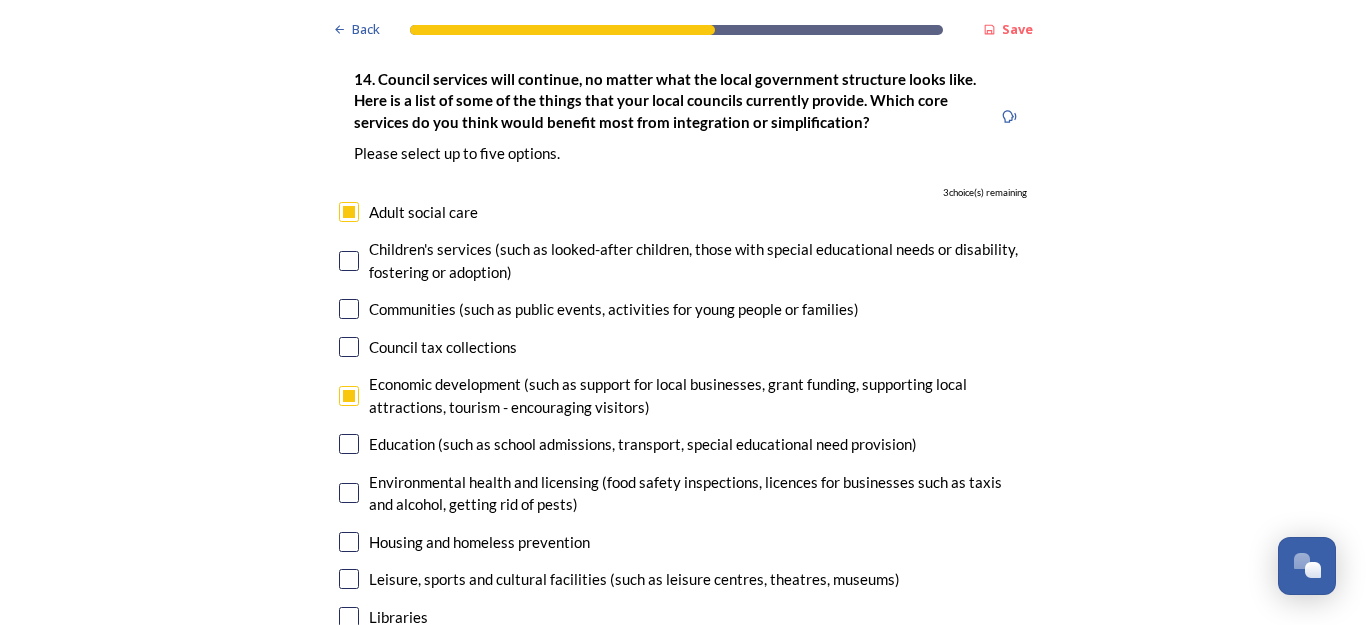 scroll, scrollTop: 4723, scrollLeft: 0, axis: vertical 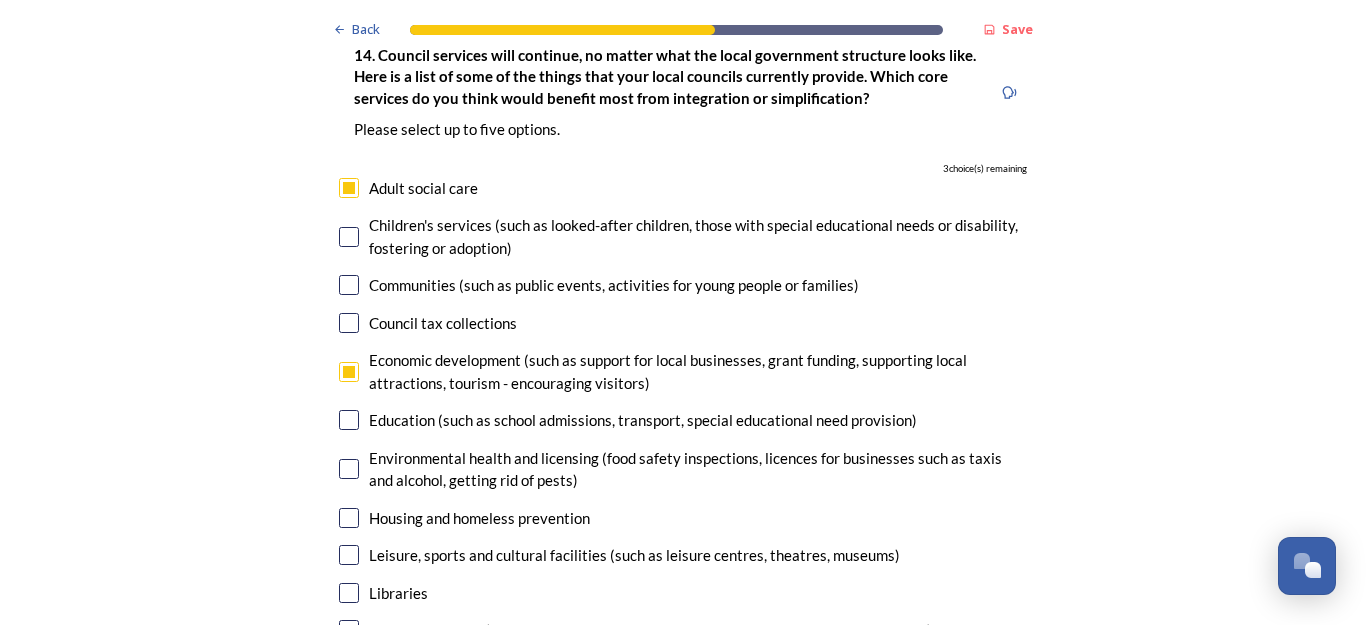 click at bounding box center [349, 237] 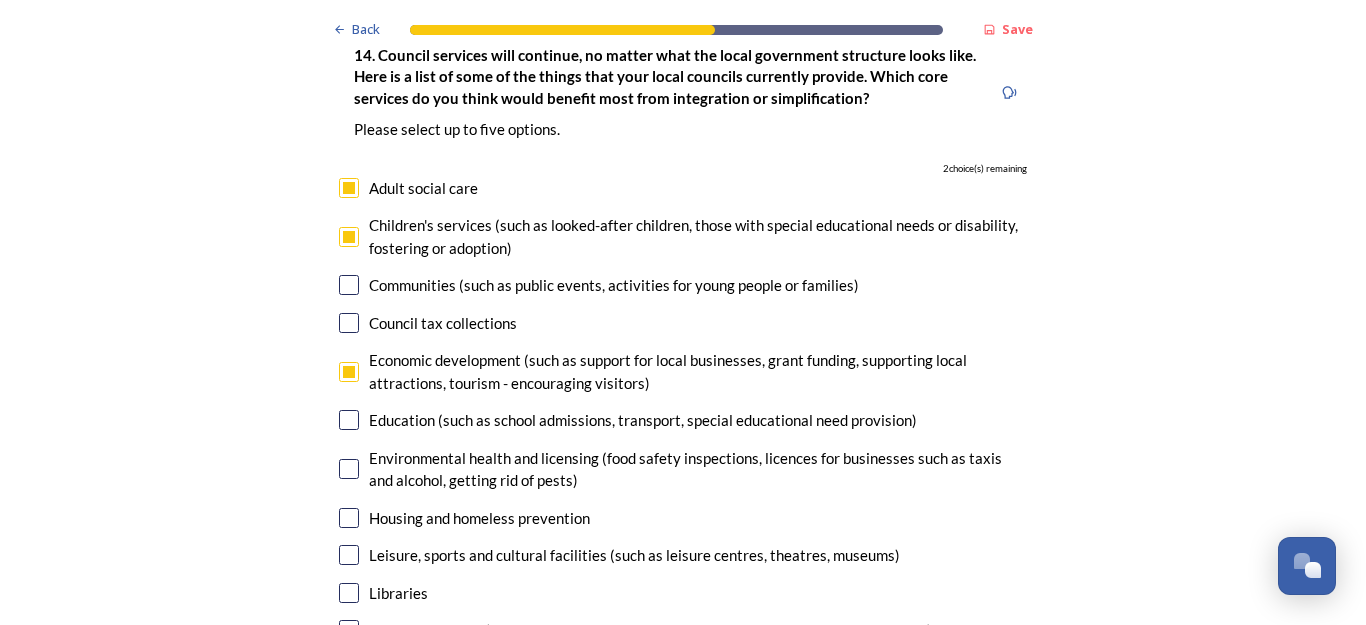 click at bounding box center [349, 420] 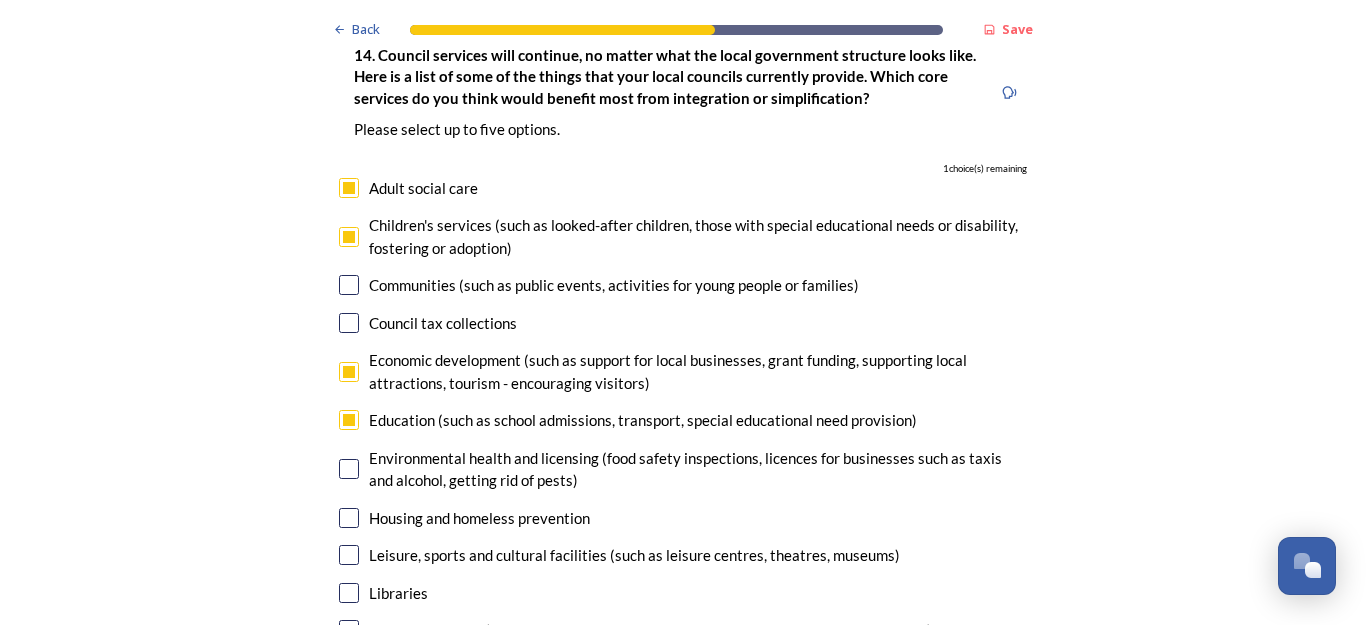 click at bounding box center [349, 469] 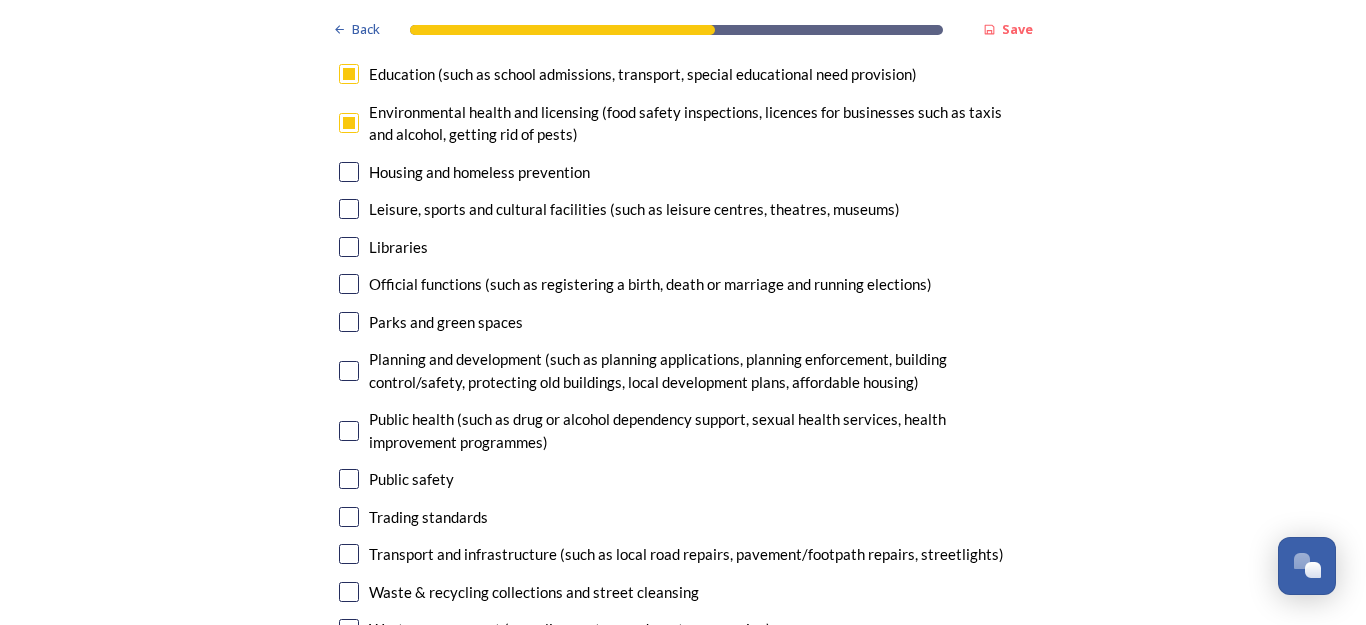 scroll, scrollTop: 5092, scrollLeft: 0, axis: vertical 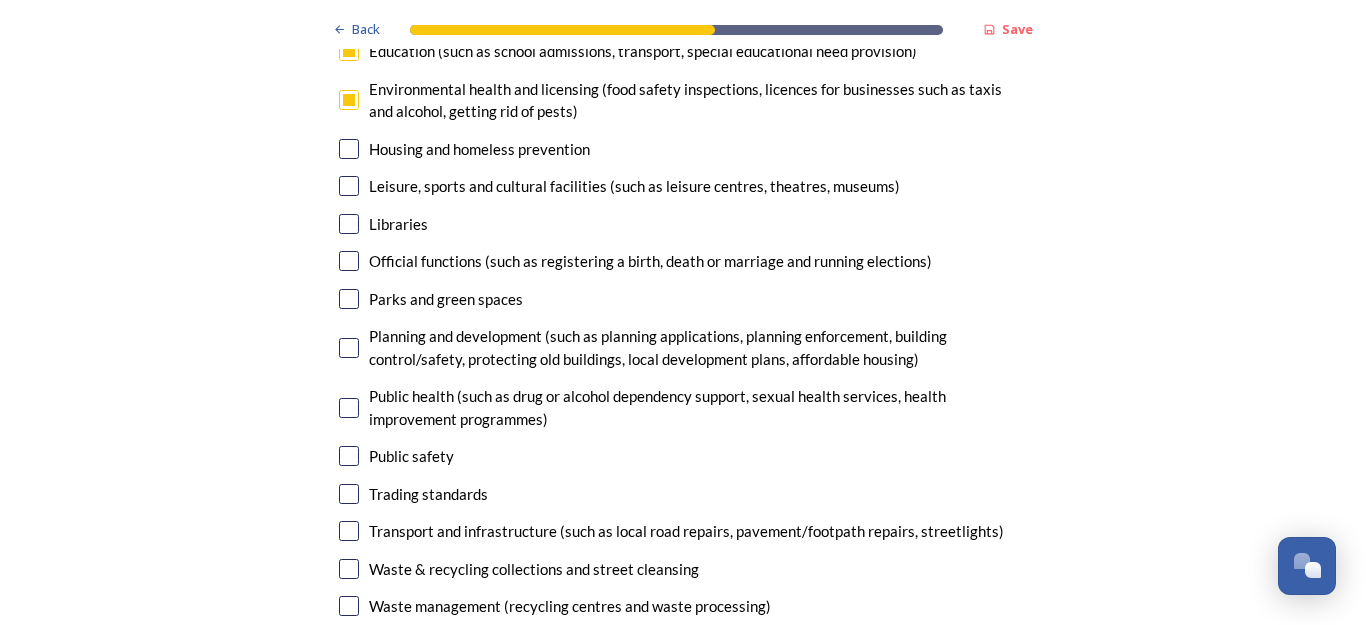click at bounding box center [349, 348] 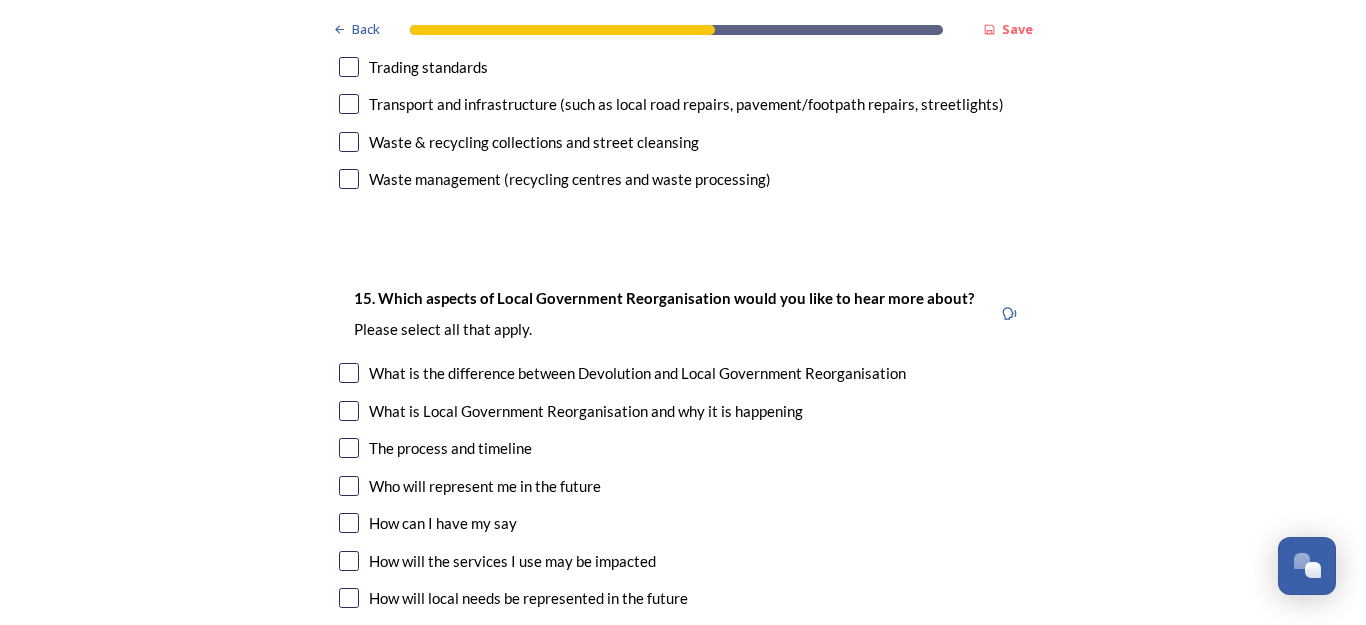 scroll, scrollTop: 5542, scrollLeft: 0, axis: vertical 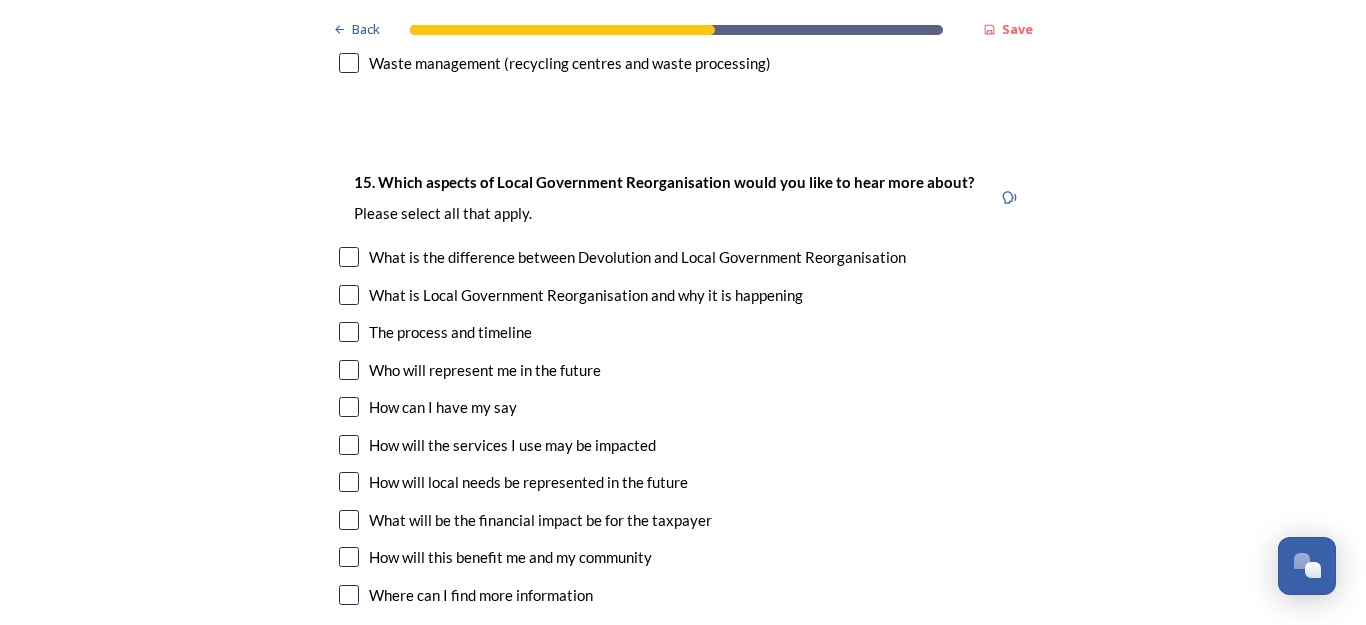click at bounding box center (349, 332) 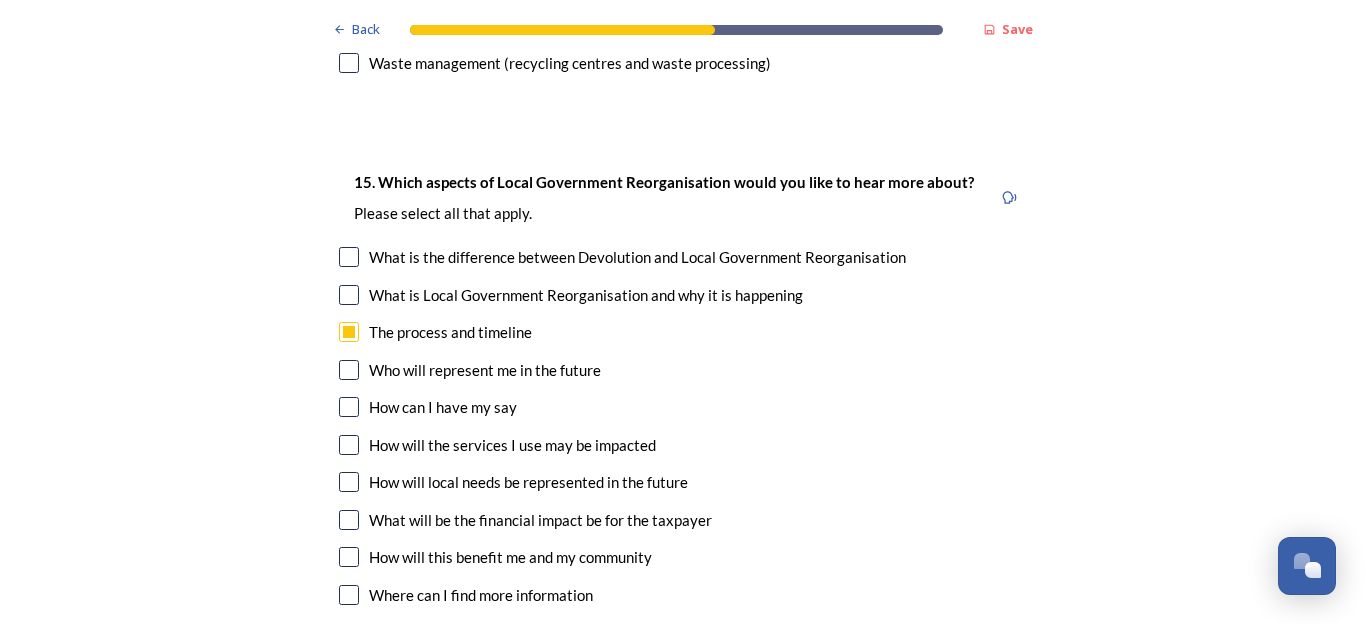 click at bounding box center (349, 445) 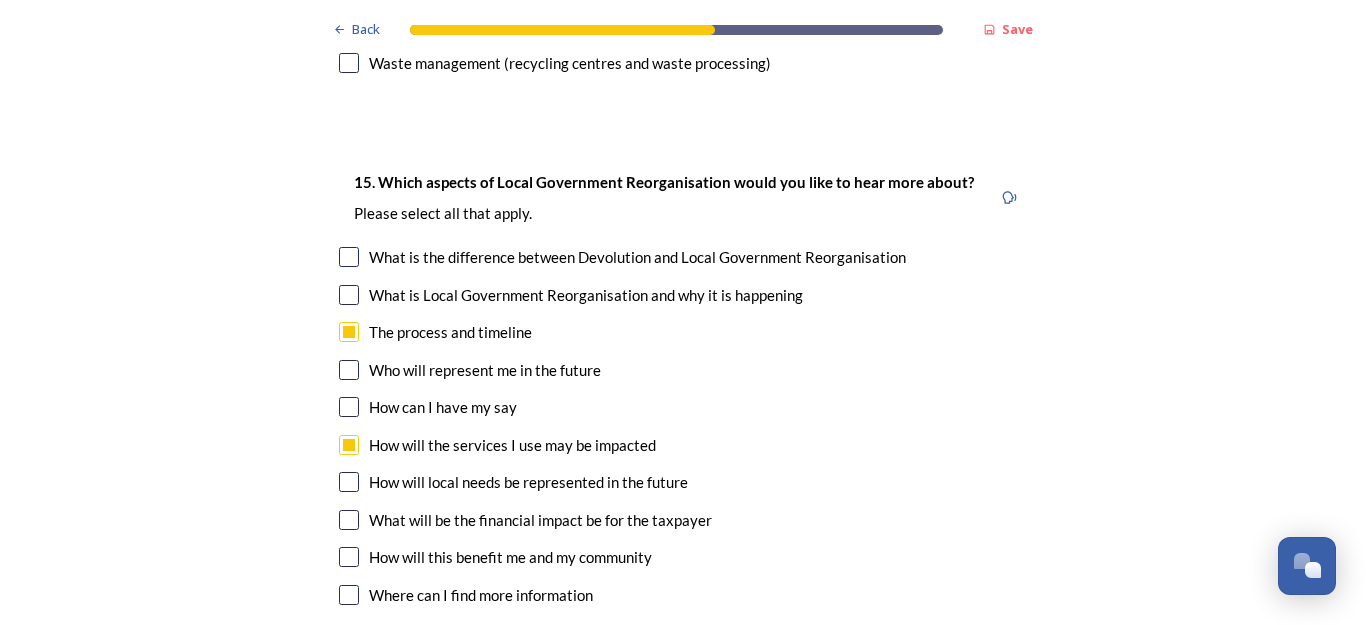 click at bounding box center (349, 520) 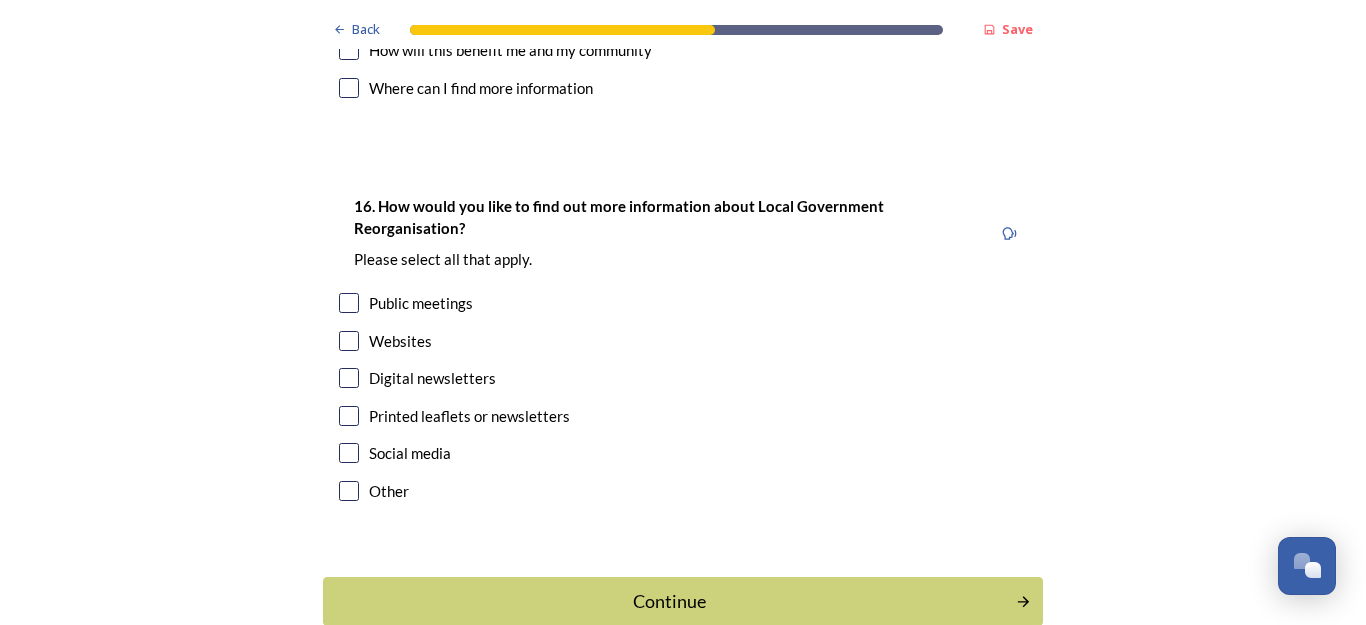 scroll, scrollTop: 6154, scrollLeft: 0, axis: vertical 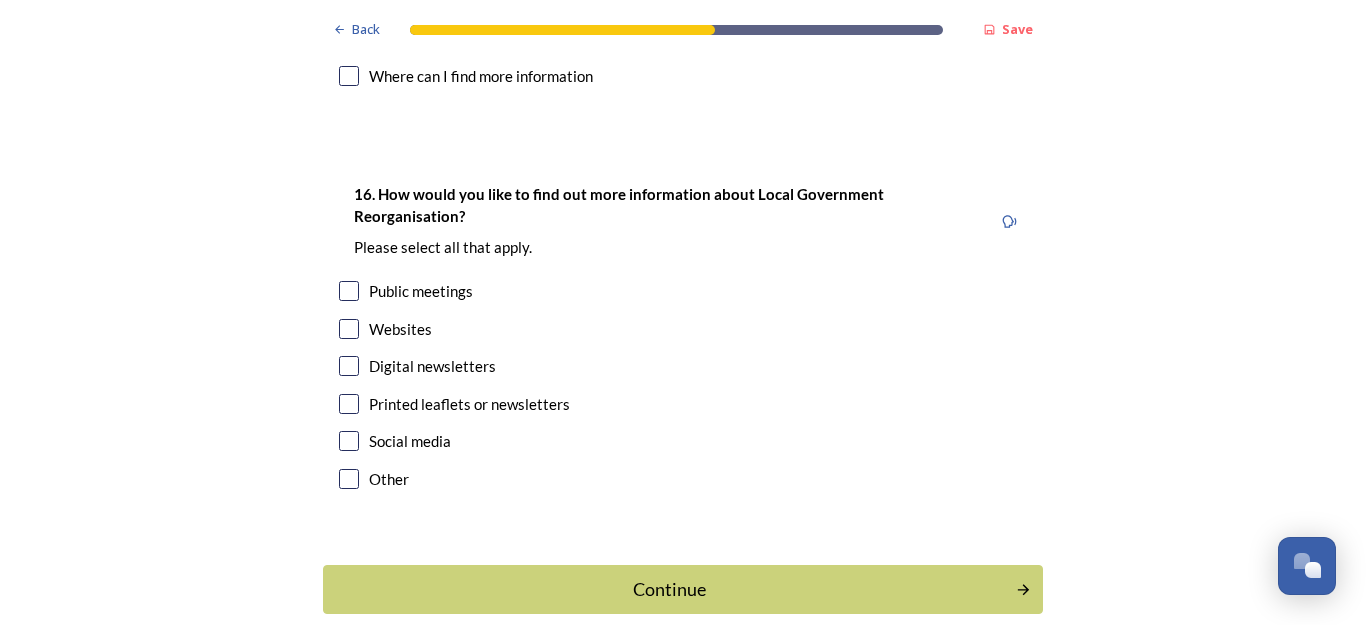 click at bounding box center (349, 404) 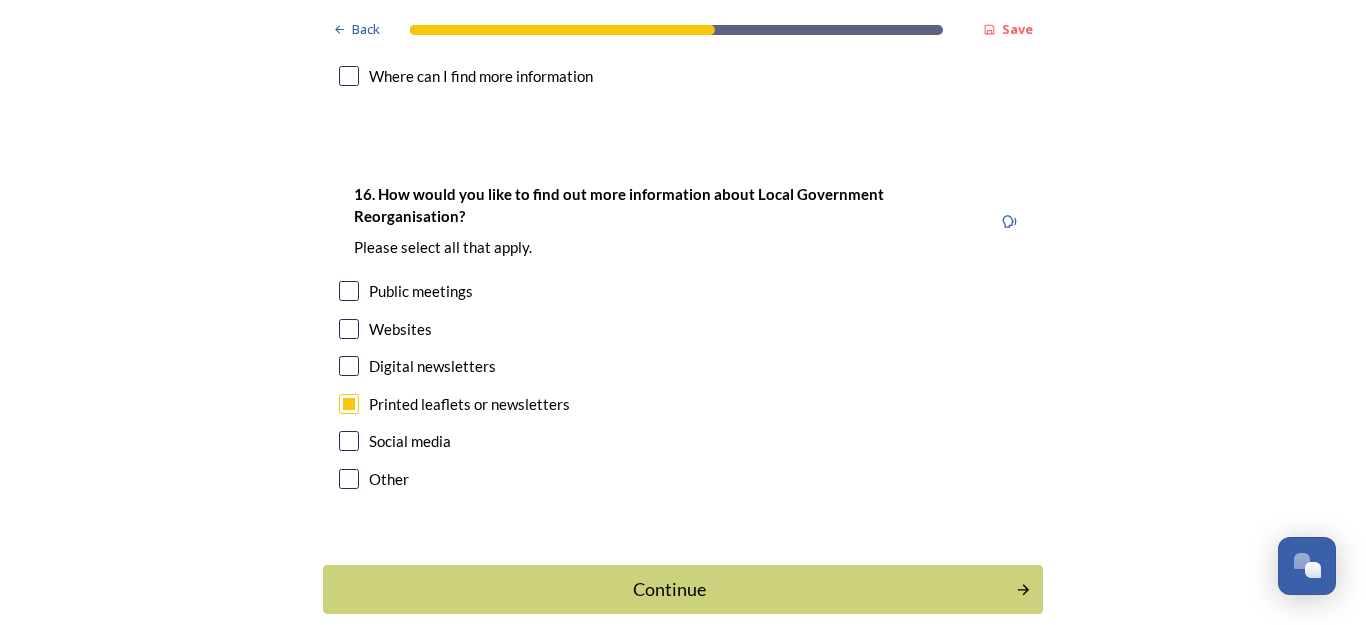 click at bounding box center [349, 366] 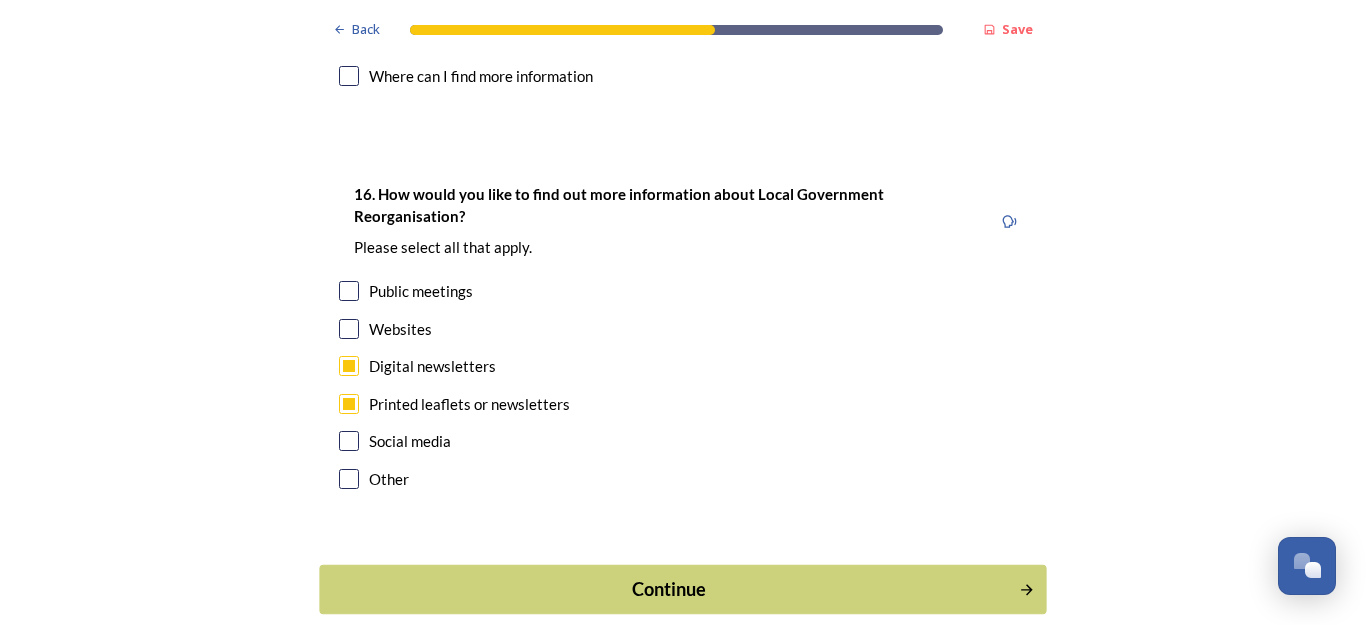click on "Continue" at bounding box center (669, 589) 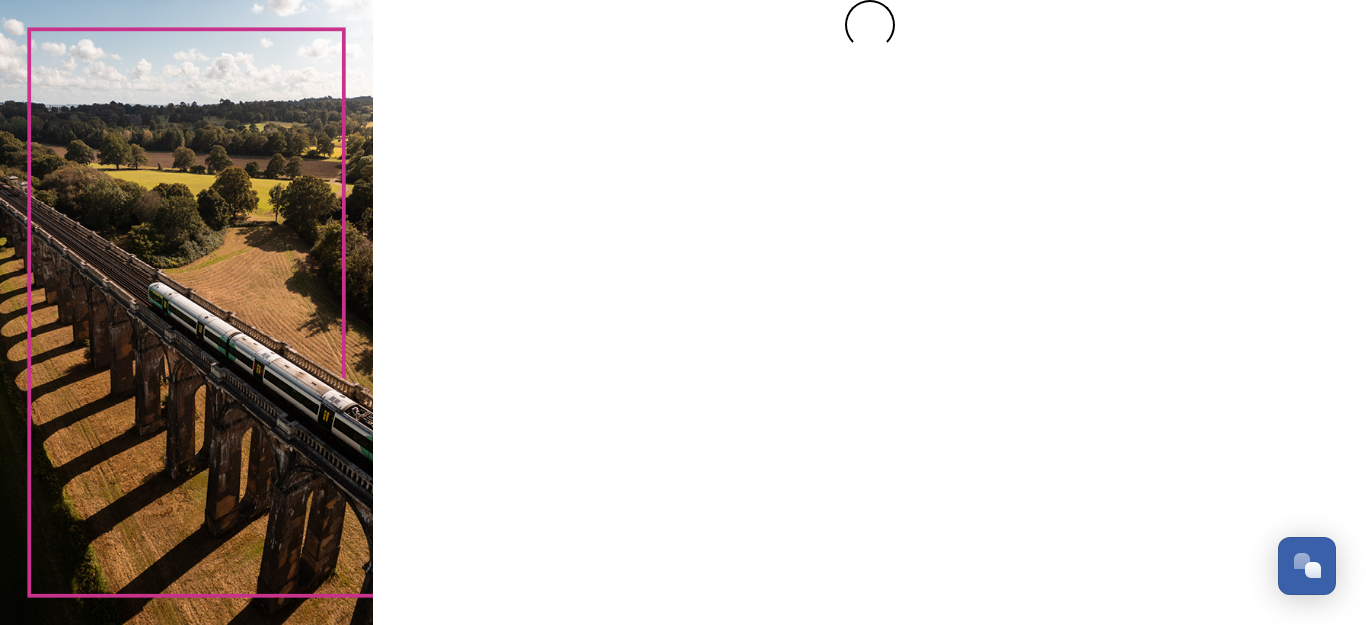 scroll, scrollTop: 0, scrollLeft: 0, axis: both 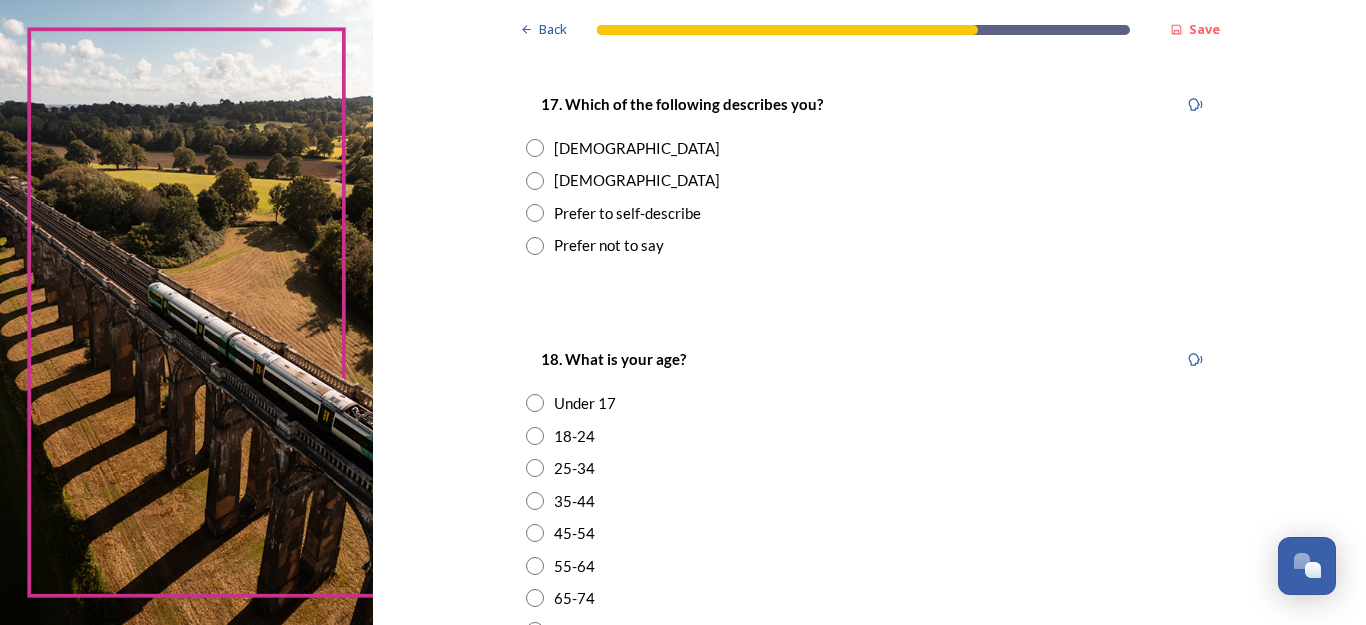click at bounding box center (535, 181) 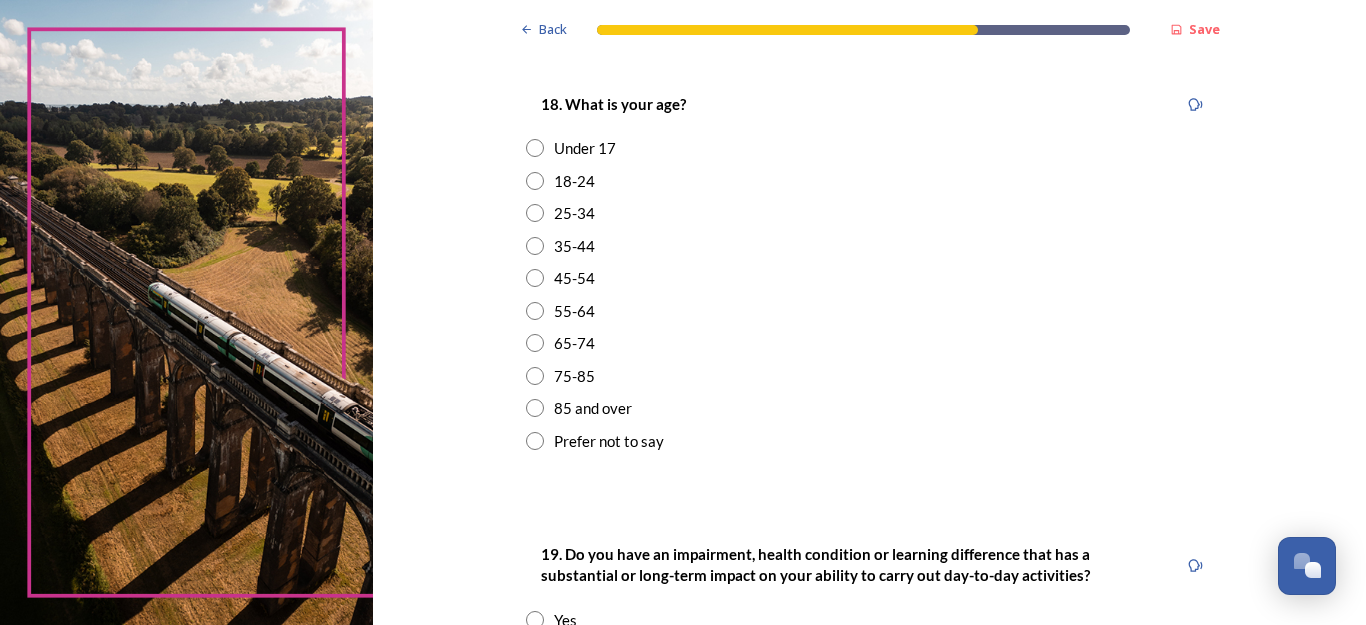 scroll, scrollTop: 641, scrollLeft: 0, axis: vertical 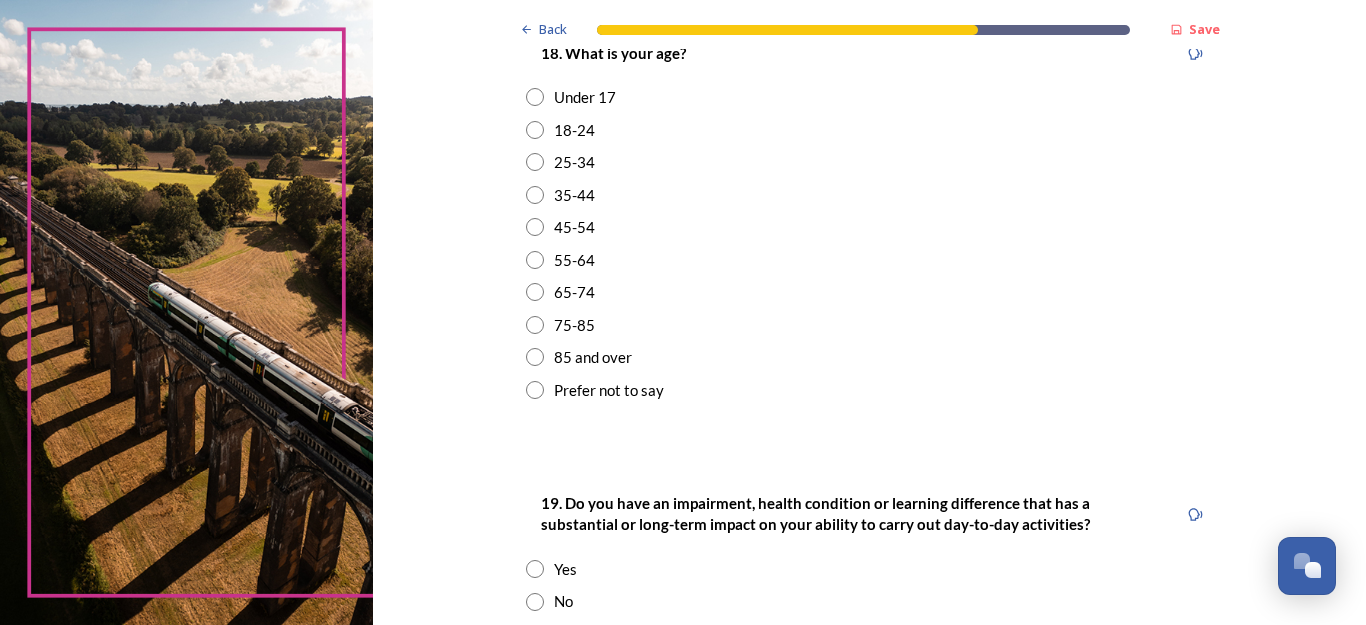 drag, startPoint x: 520, startPoint y: 289, endPoint x: 509, endPoint y: 298, distance: 14.21267 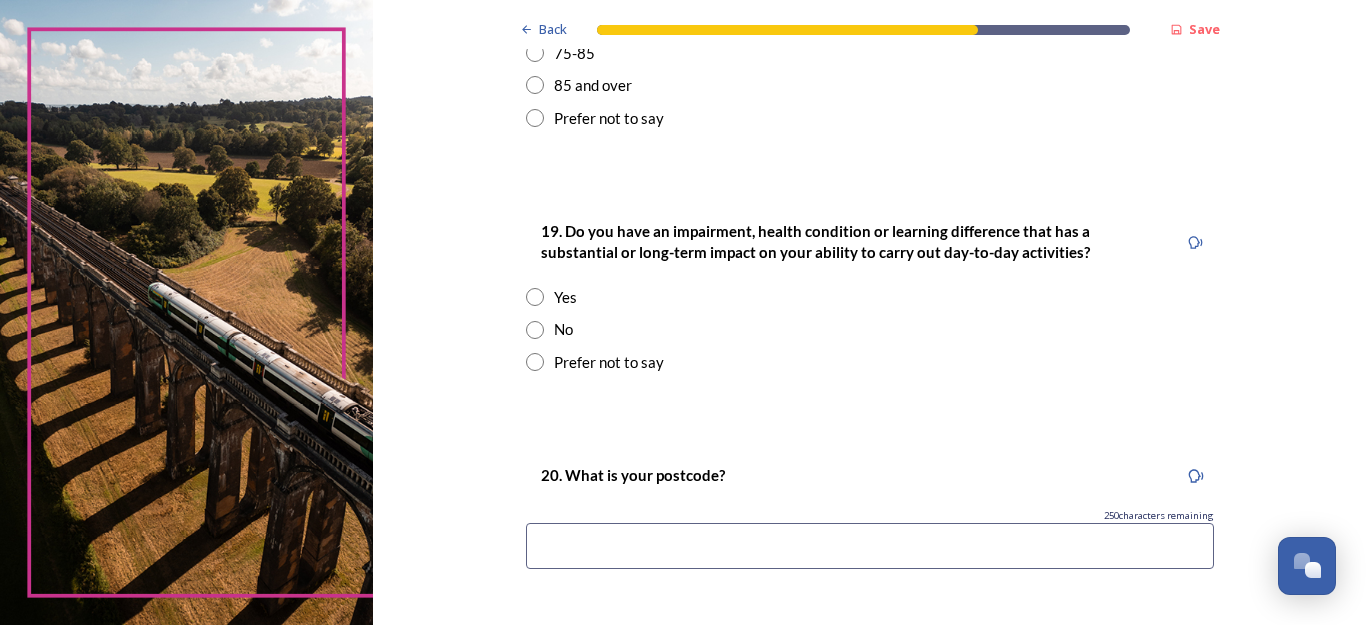 scroll, scrollTop: 1083, scrollLeft: 0, axis: vertical 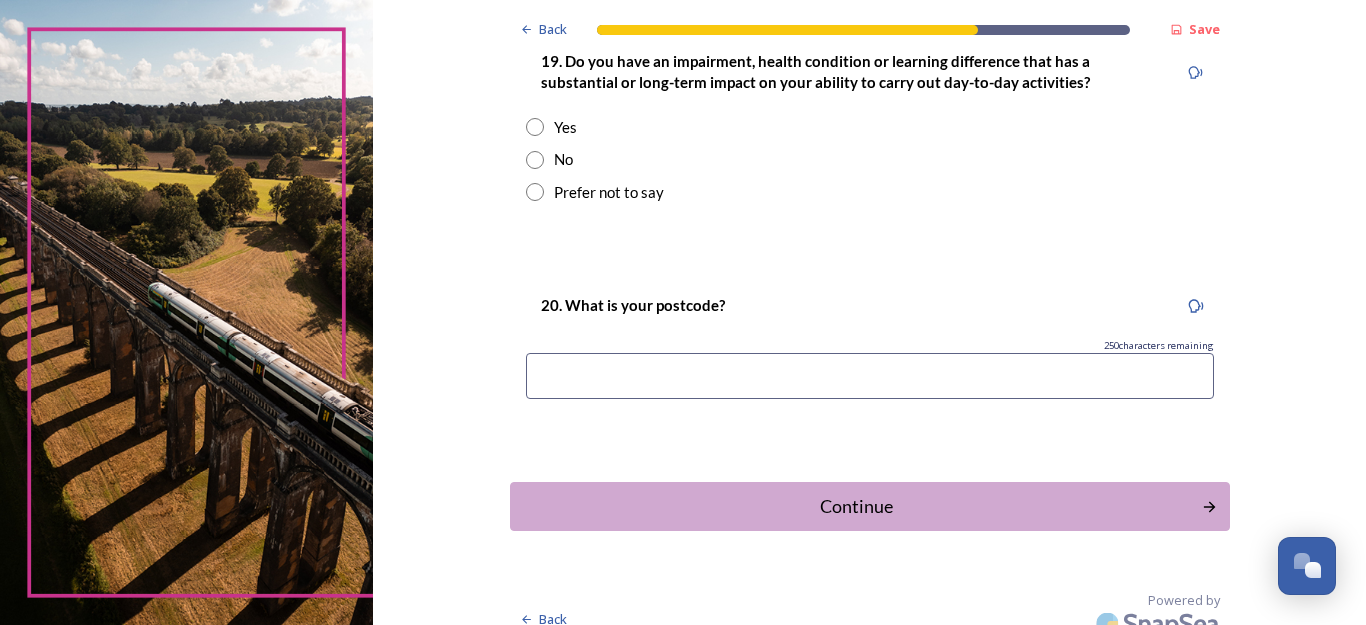 click at bounding box center (535, 192) 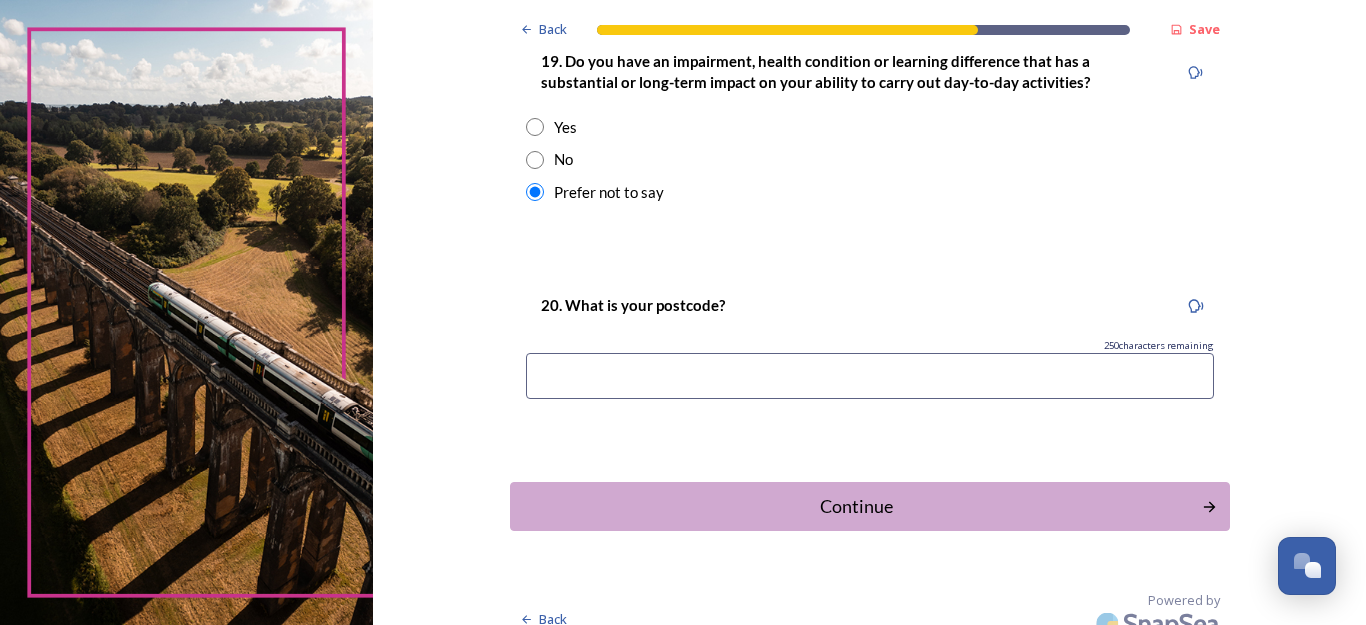 click at bounding box center (870, 376) 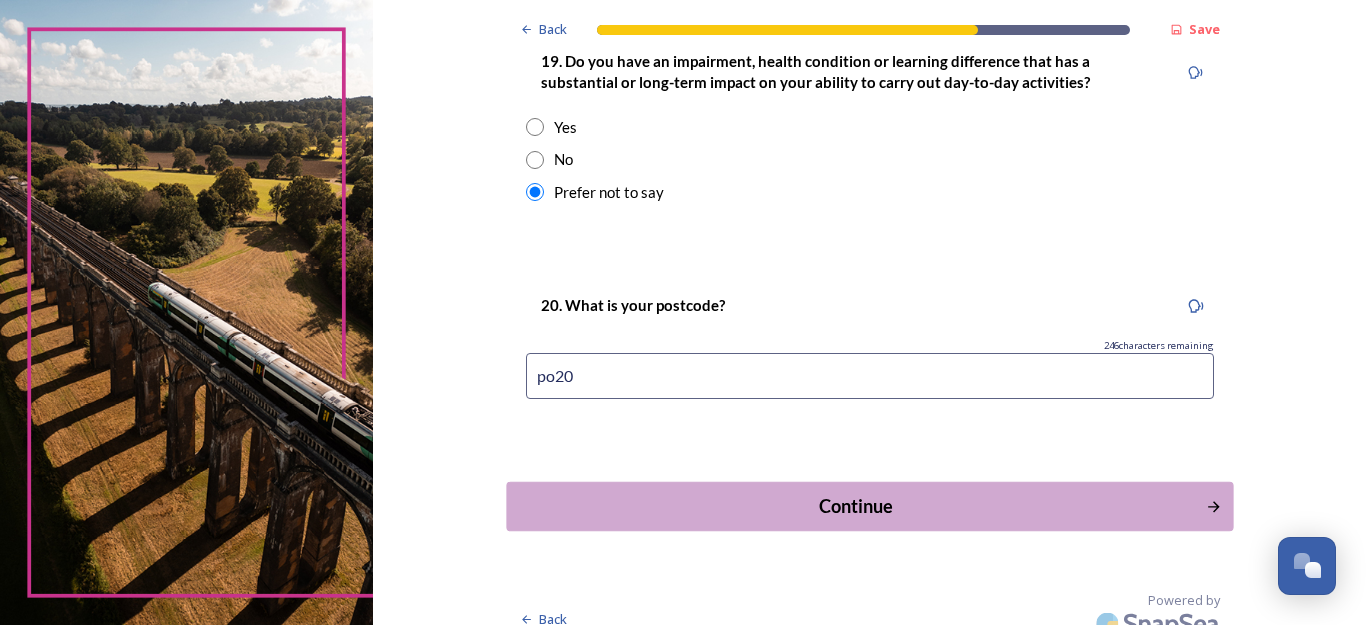 type on "po20" 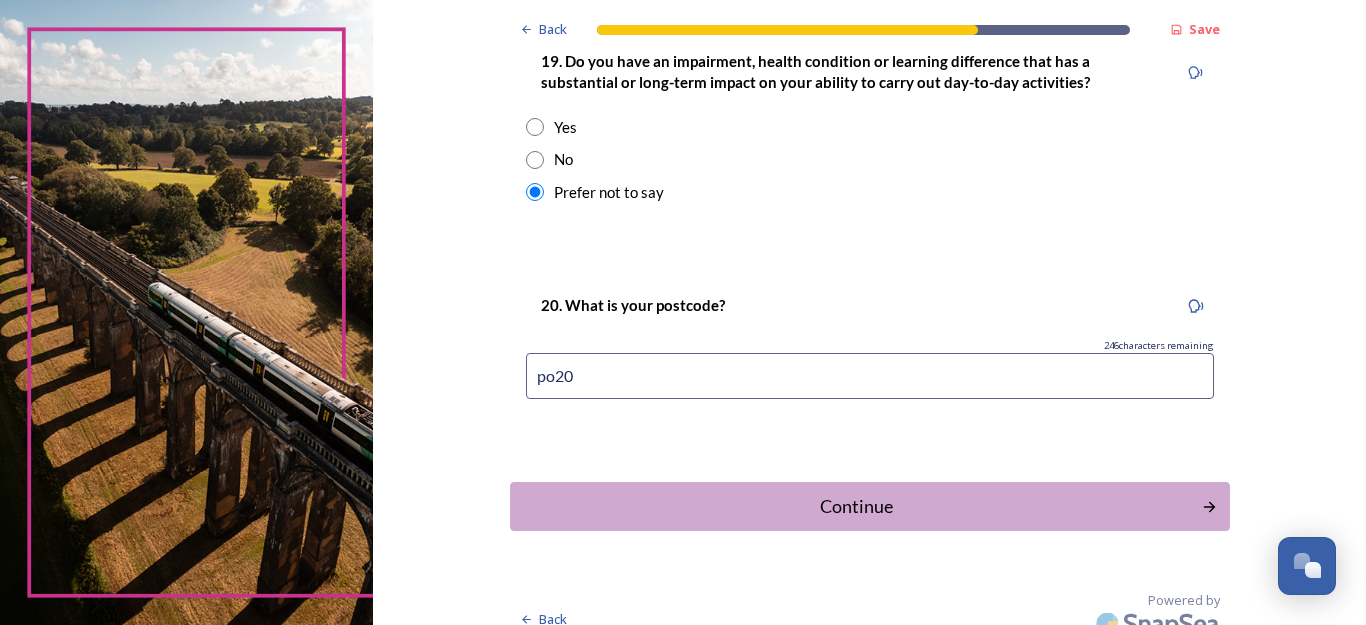 scroll, scrollTop: 0, scrollLeft: 0, axis: both 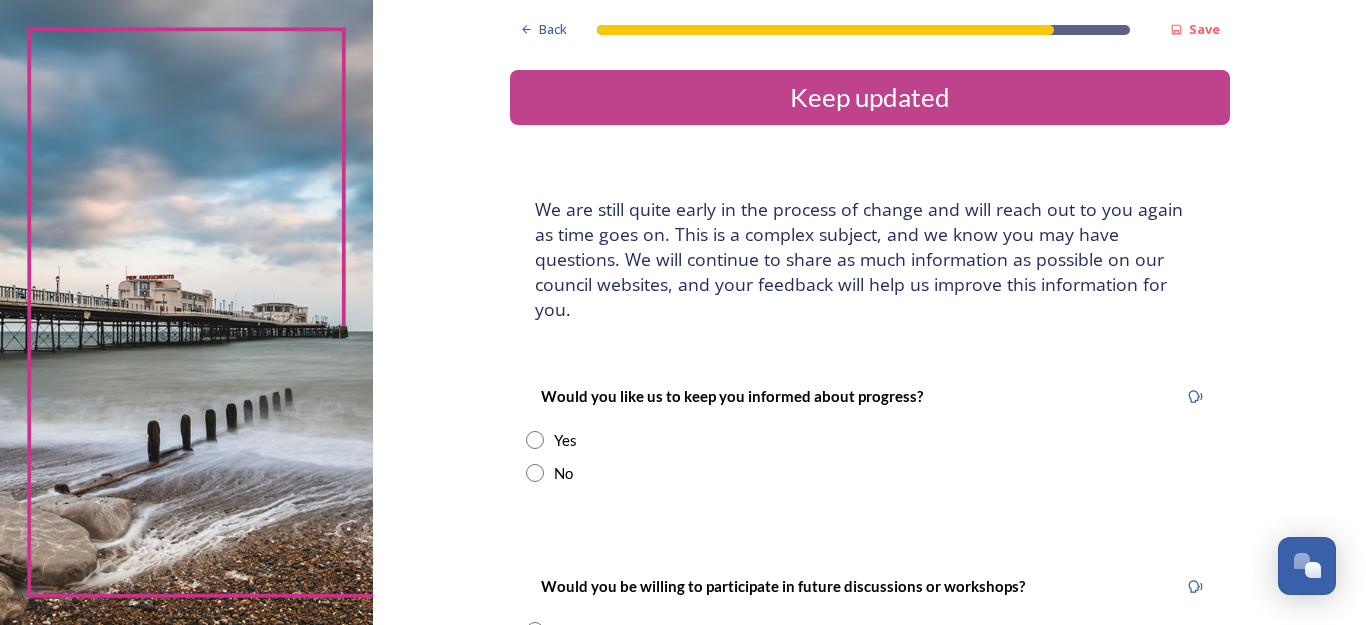 click at bounding box center [535, 440] 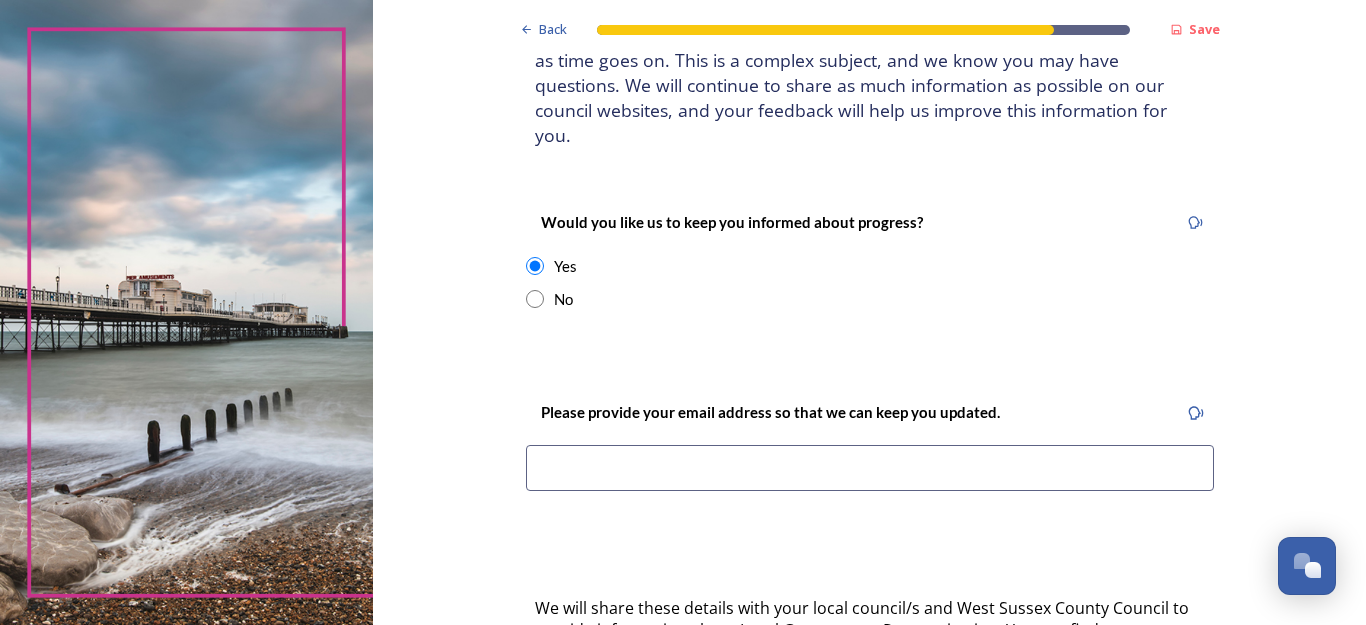 scroll, scrollTop: 329, scrollLeft: 0, axis: vertical 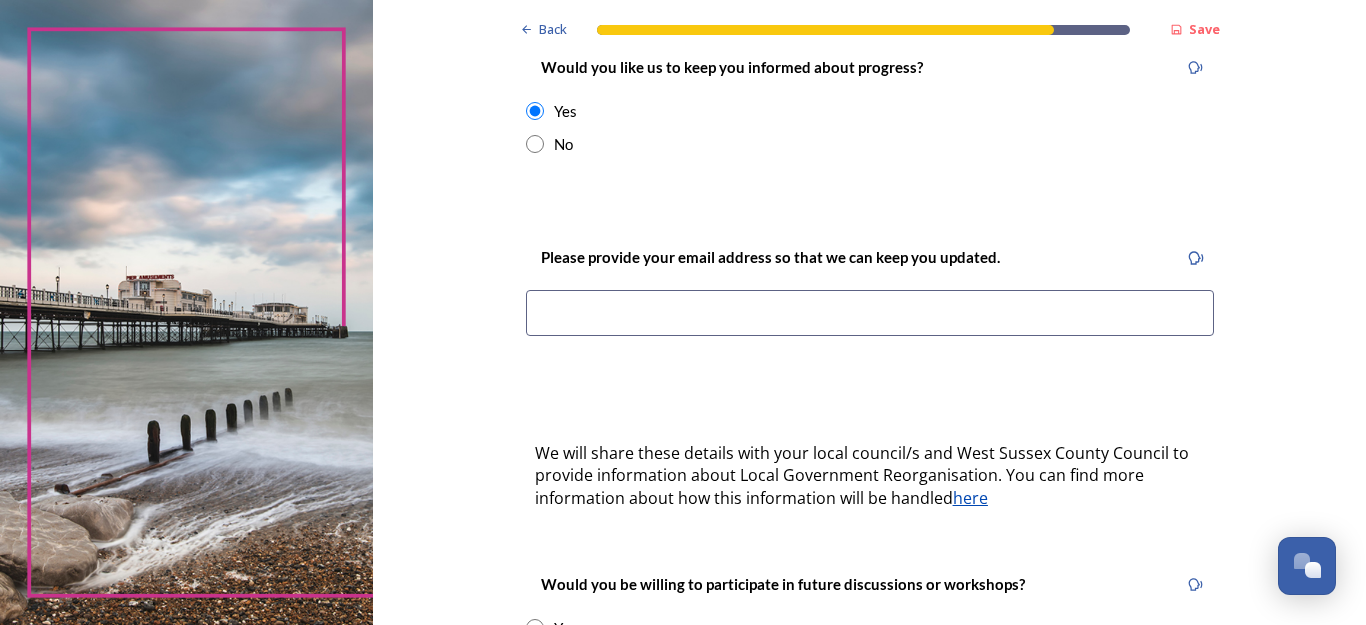 click at bounding box center (870, 313) 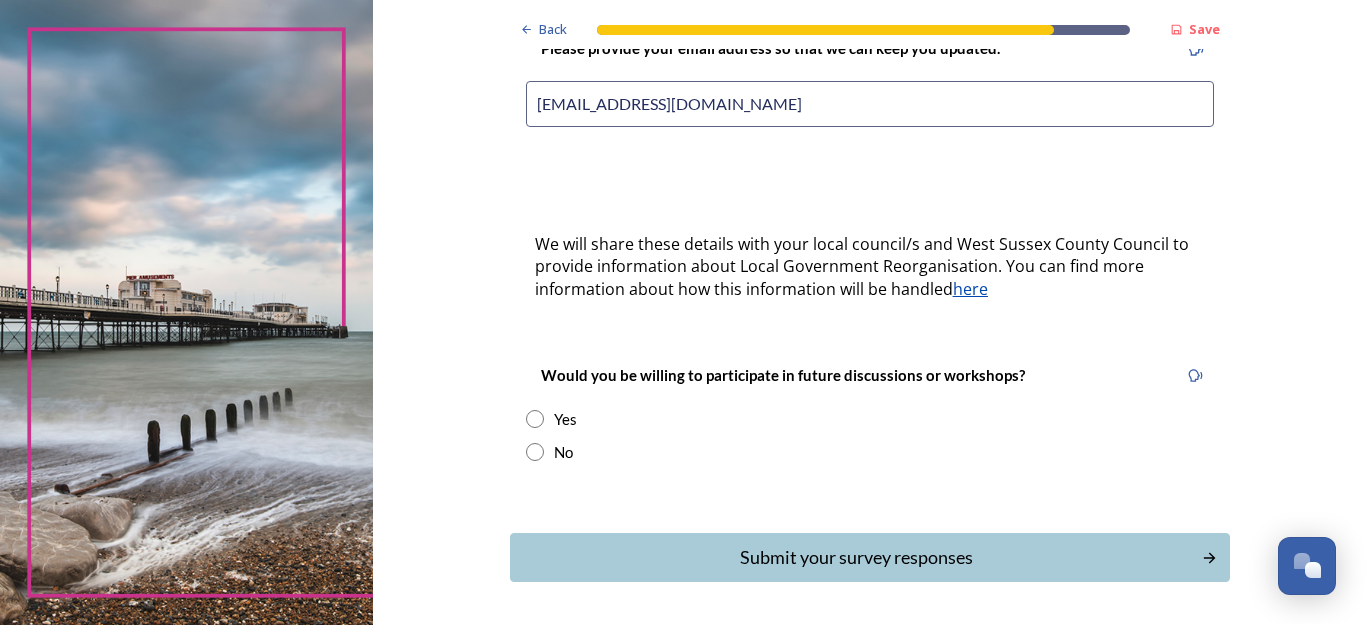scroll, scrollTop: 606, scrollLeft: 0, axis: vertical 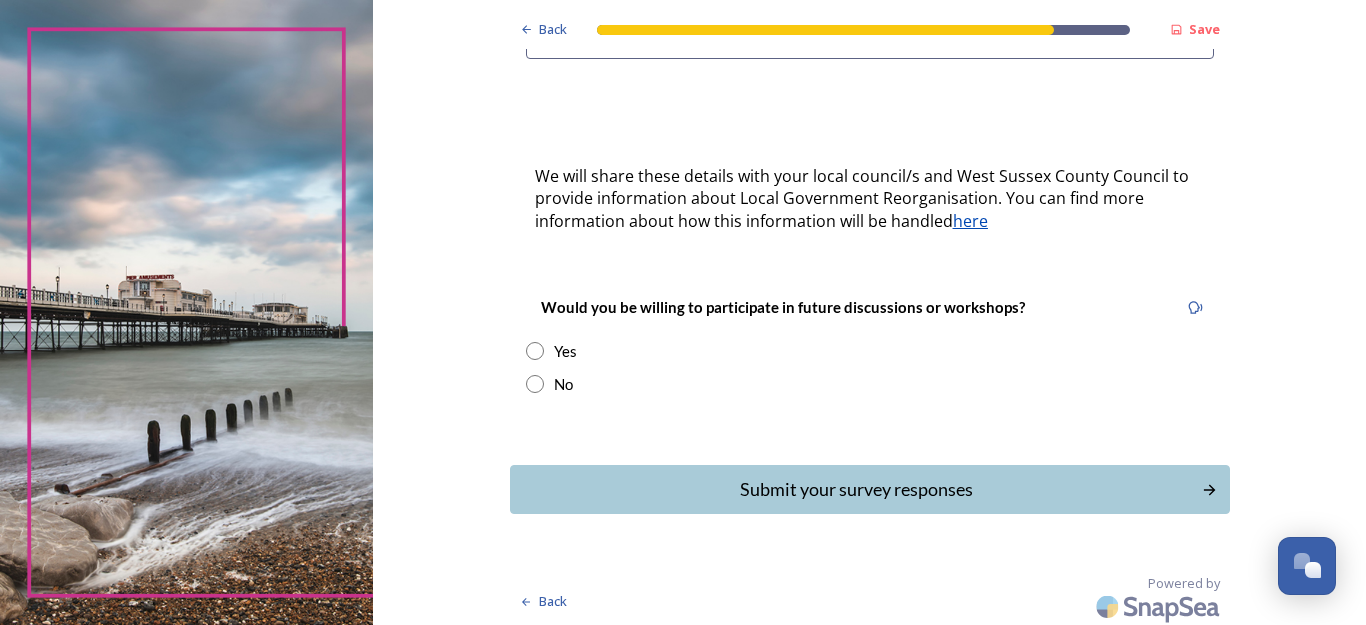 type on "[EMAIL_ADDRESS][DOMAIN_NAME]" 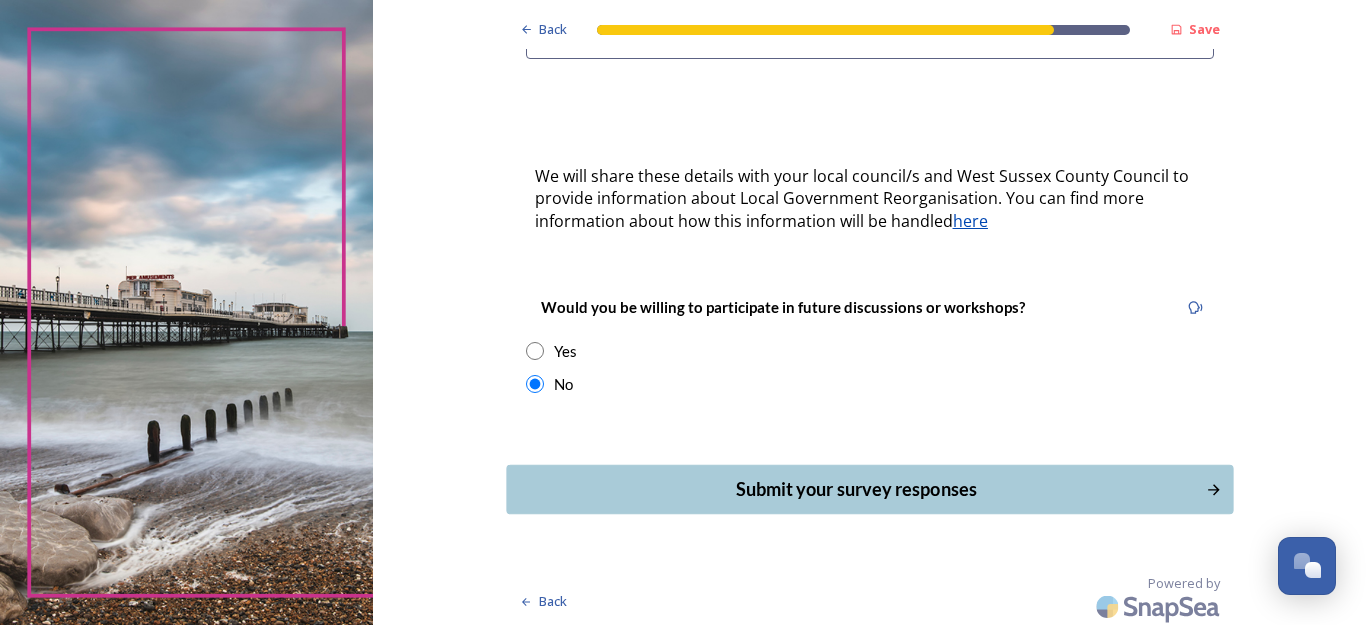 click on "Submit your survey responses" at bounding box center [855, 489] 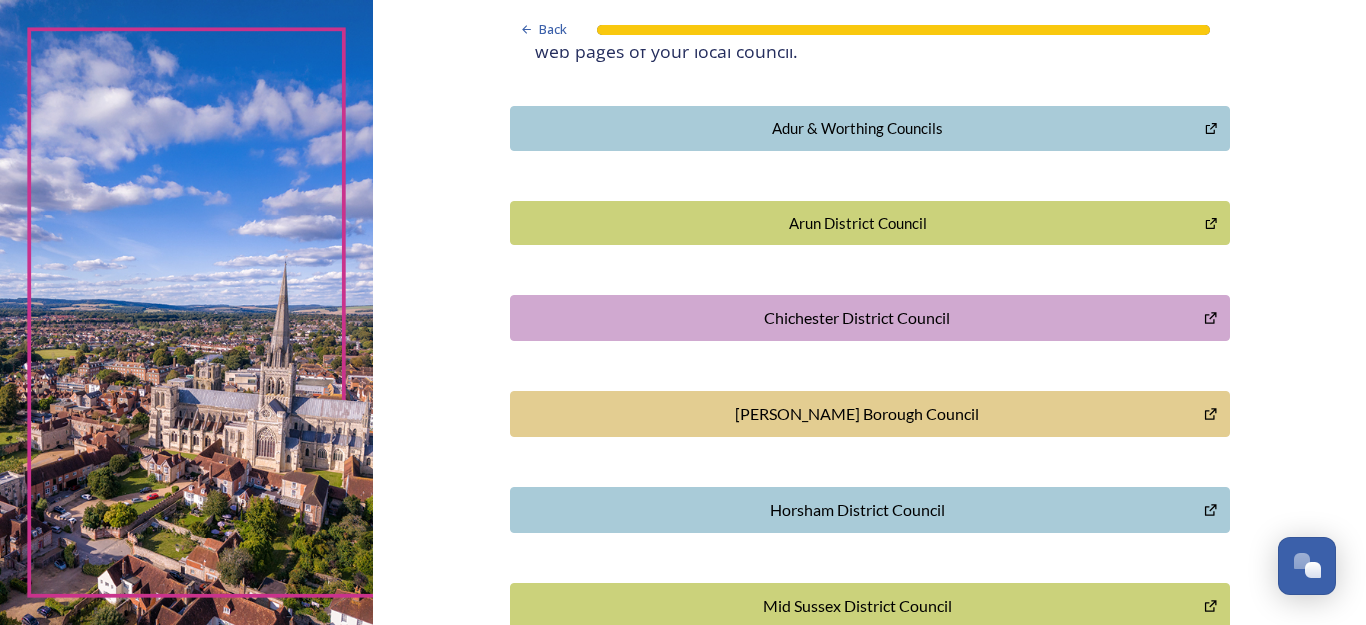 scroll, scrollTop: 434, scrollLeft: 0, axis: vertical 